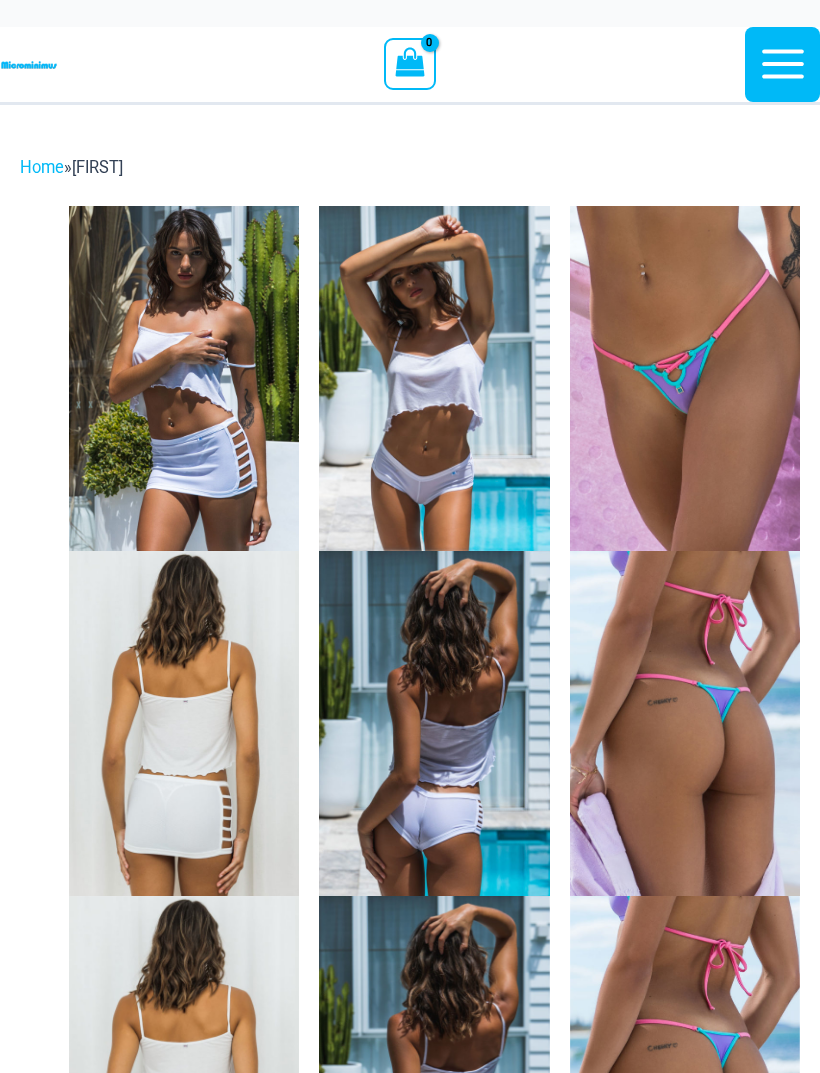 scroll, scrollTop: 0, scrollLeft: 0, axis: both 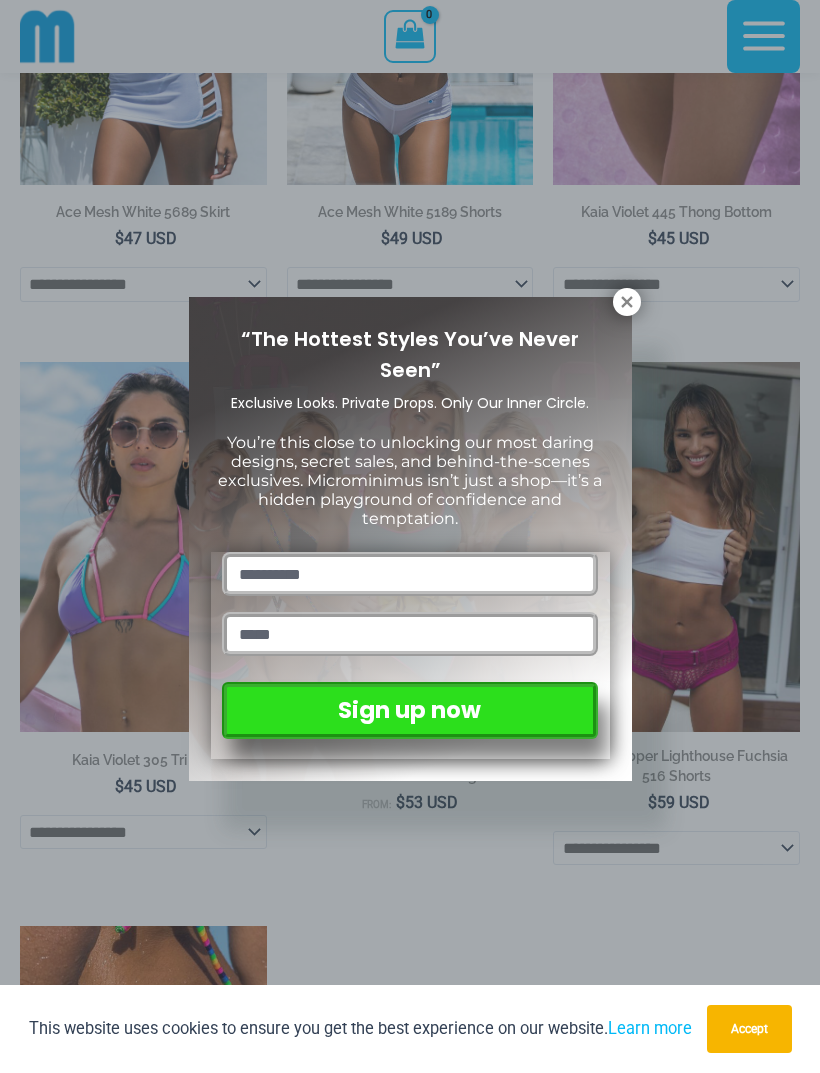 click 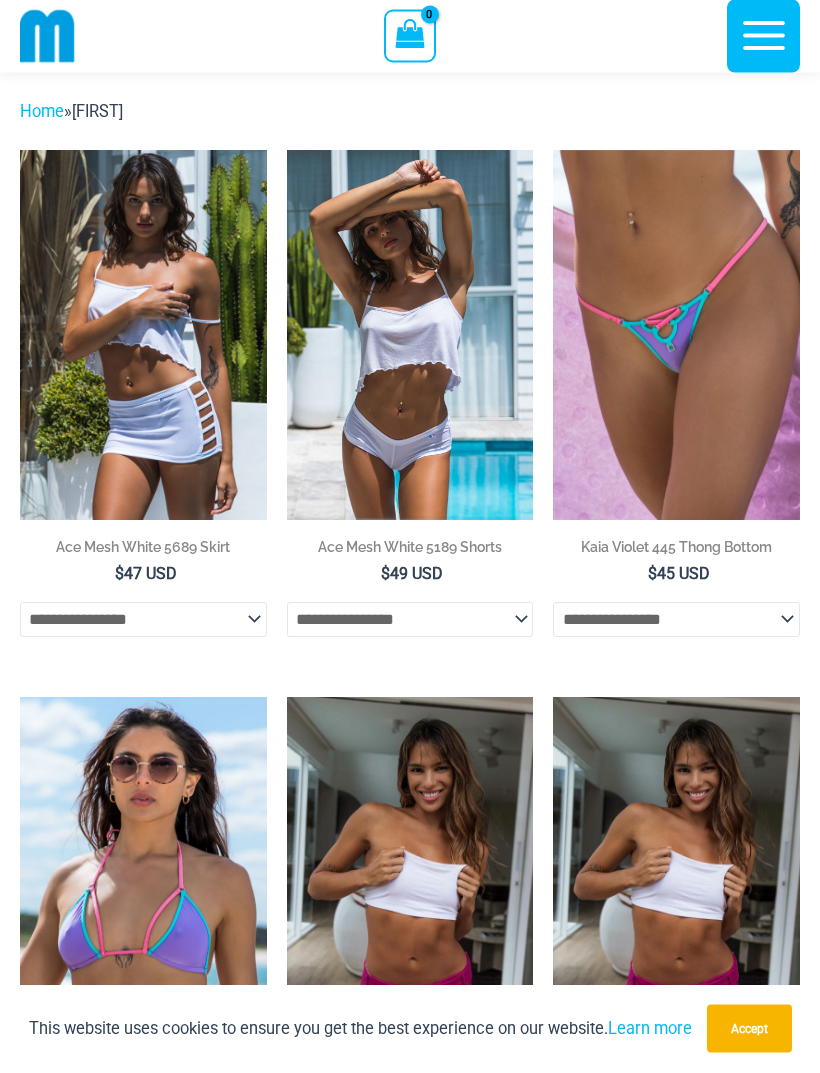 scroll, scrollTop: 0, scrollLeft: 0, axis: both 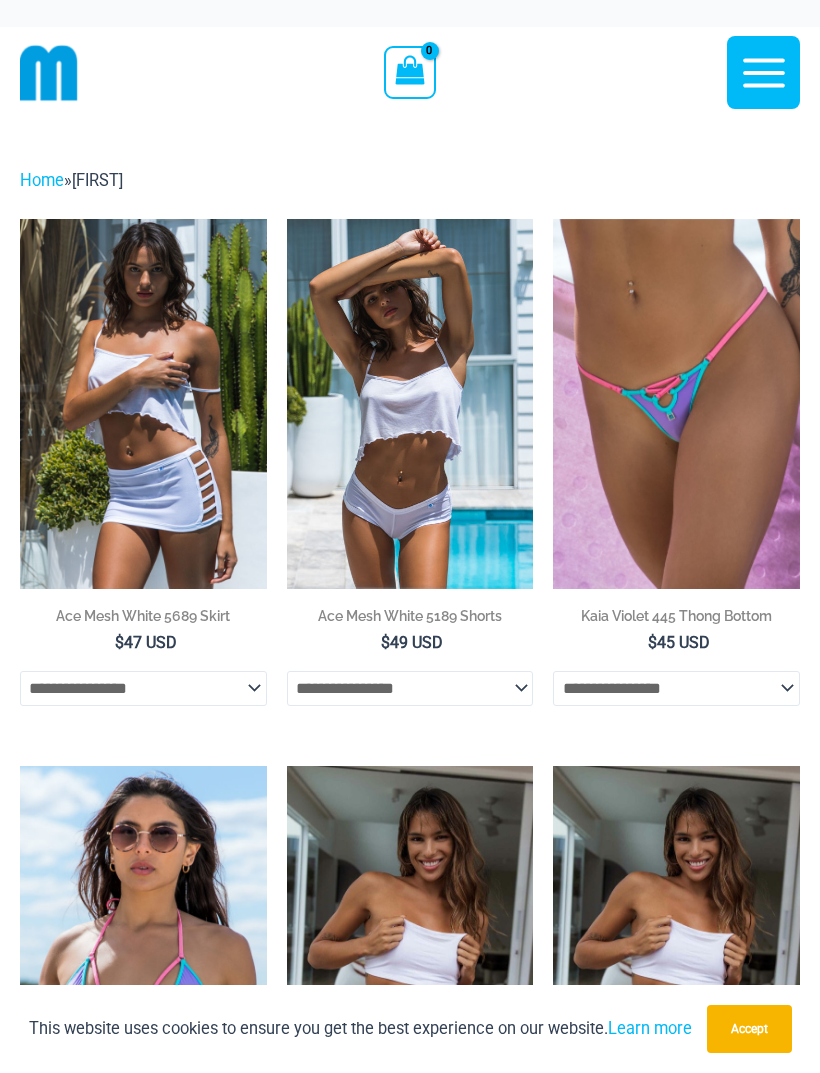 click at bounding box center [553, 219] 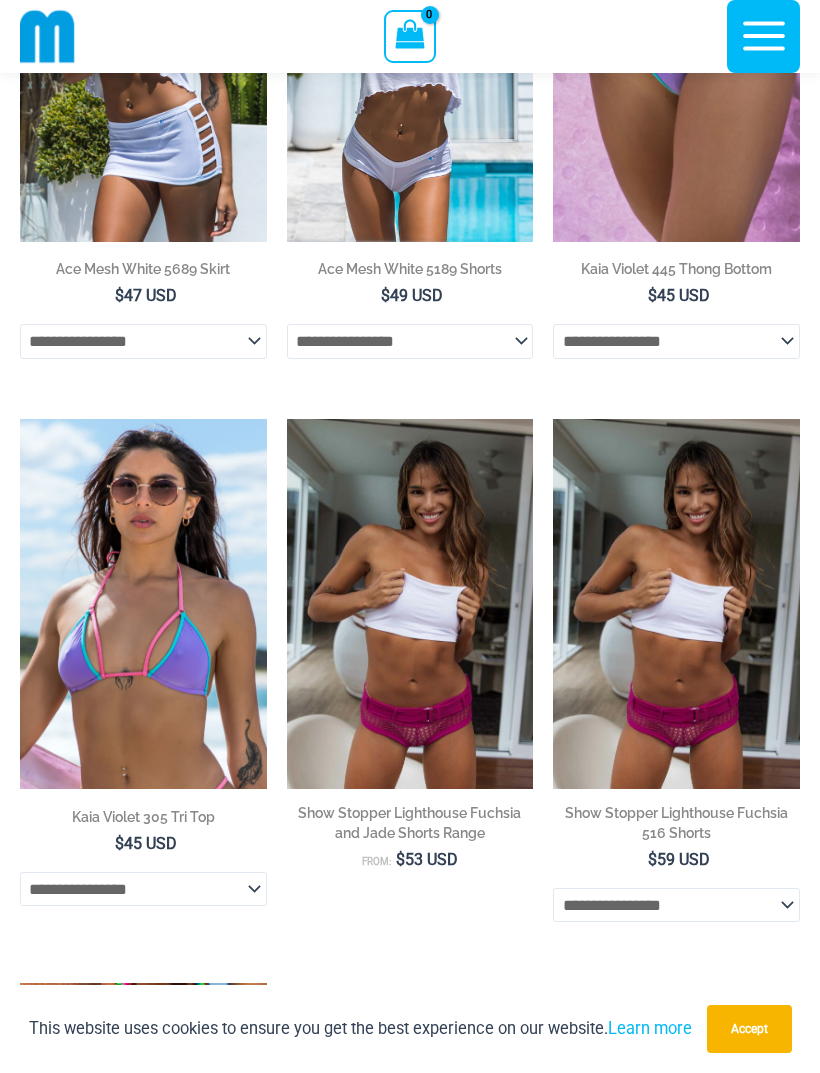 scroll, scrollTop: 330, scrollLeft: 0, axis: vertical 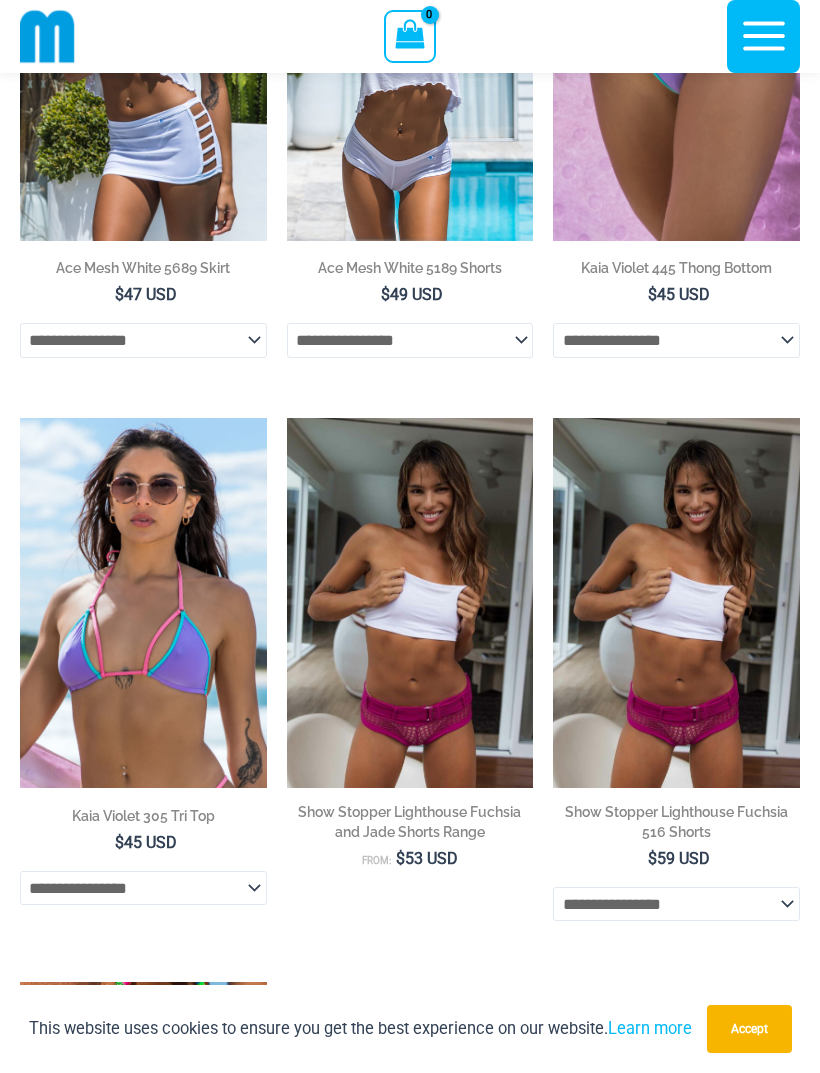 click at bounding box center (287, 418) 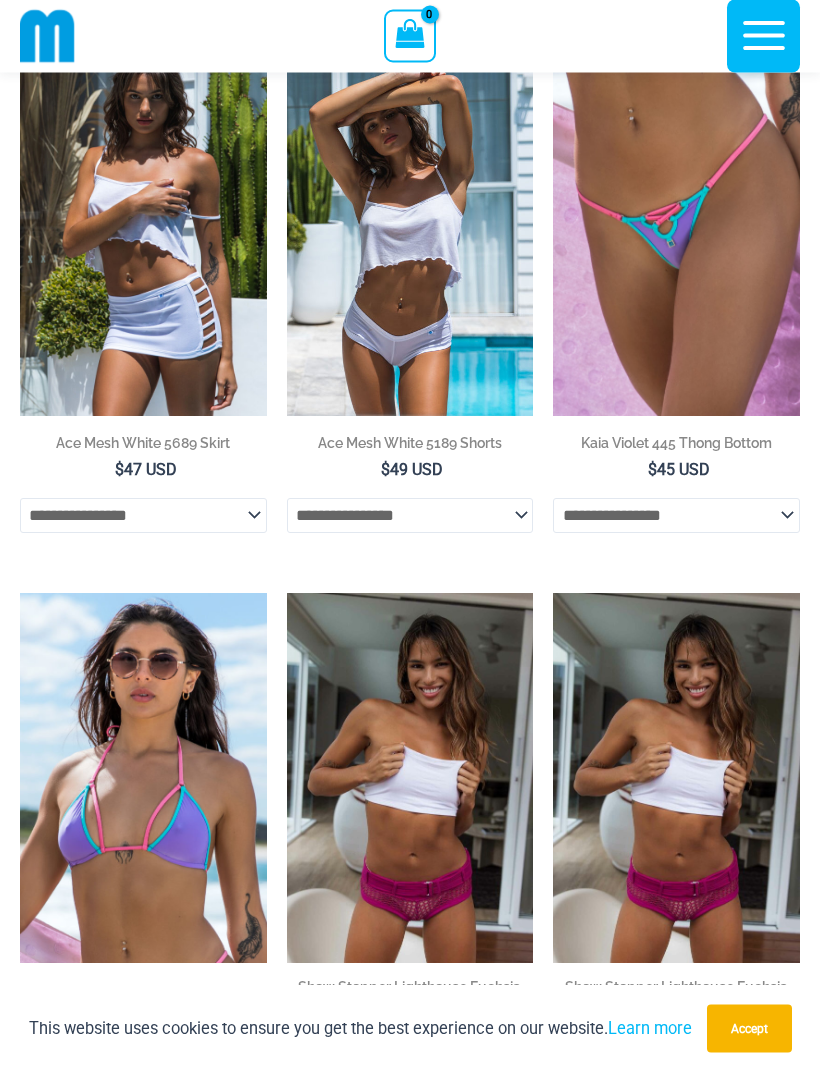 scroll, scrollTop: 0, scrollLeft: 0, axis: both 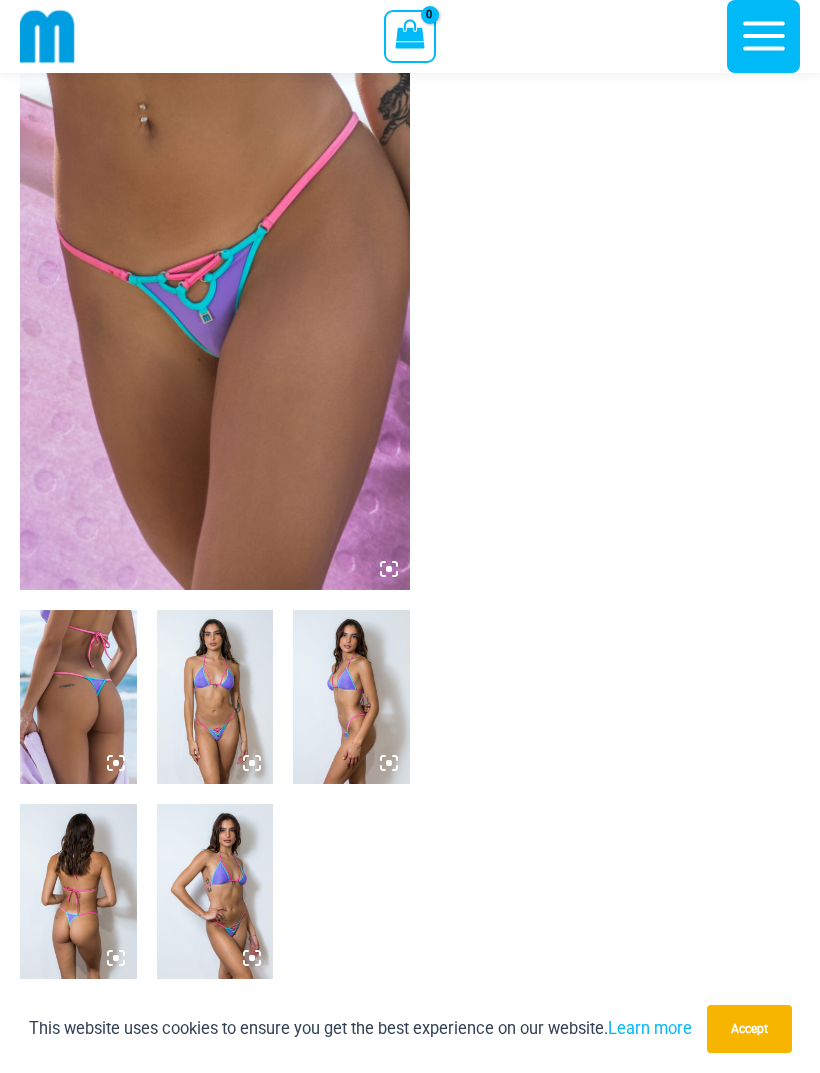 click at bounding box center [78, 697] 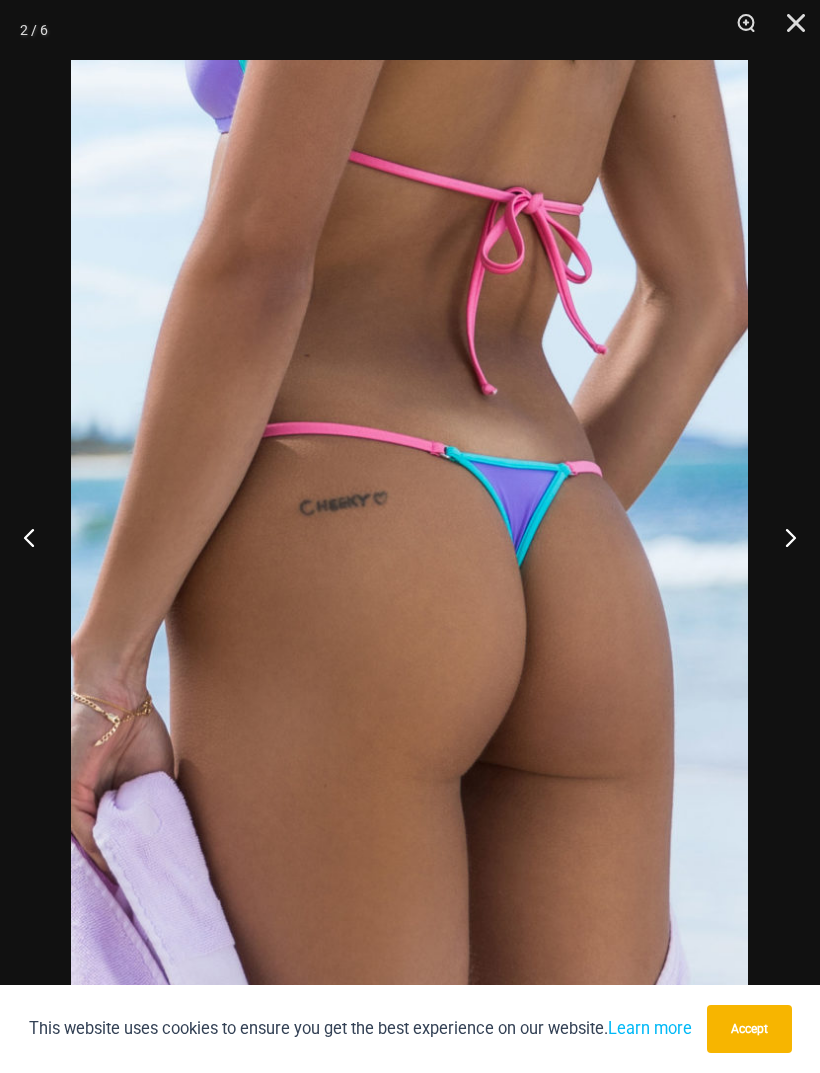 click at bounding box center [782, 537] 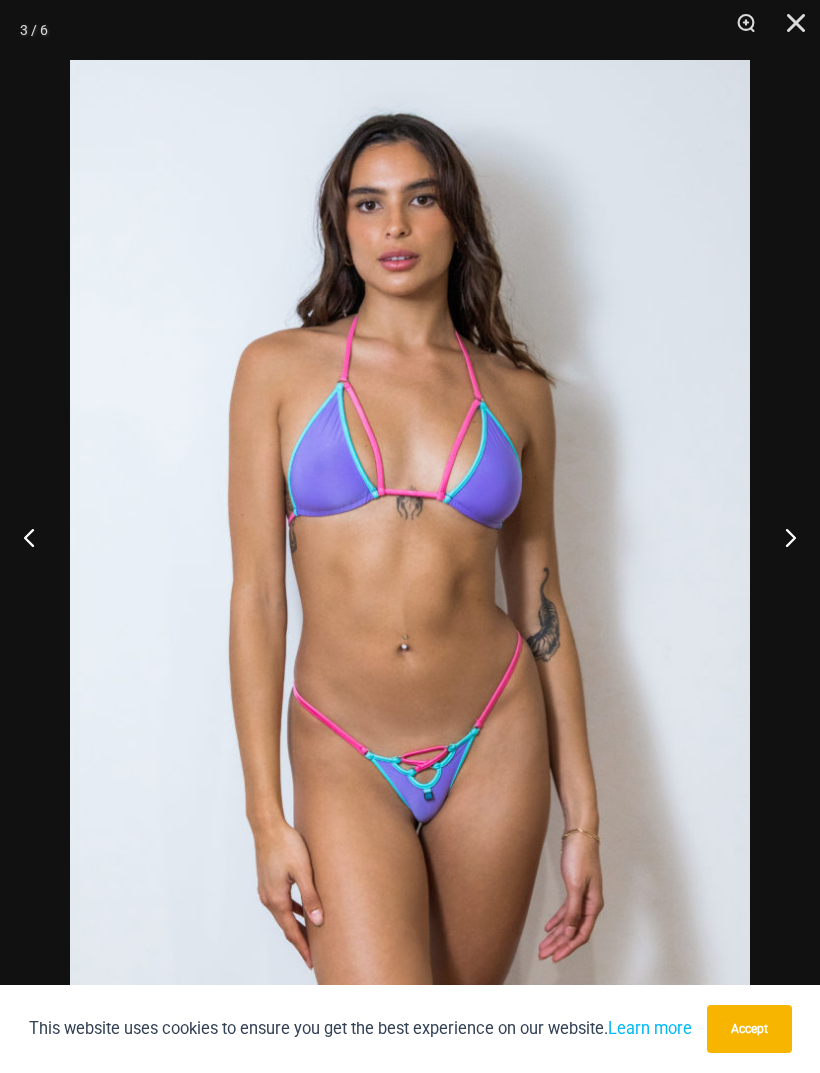 click at bounding box center [782, 537] 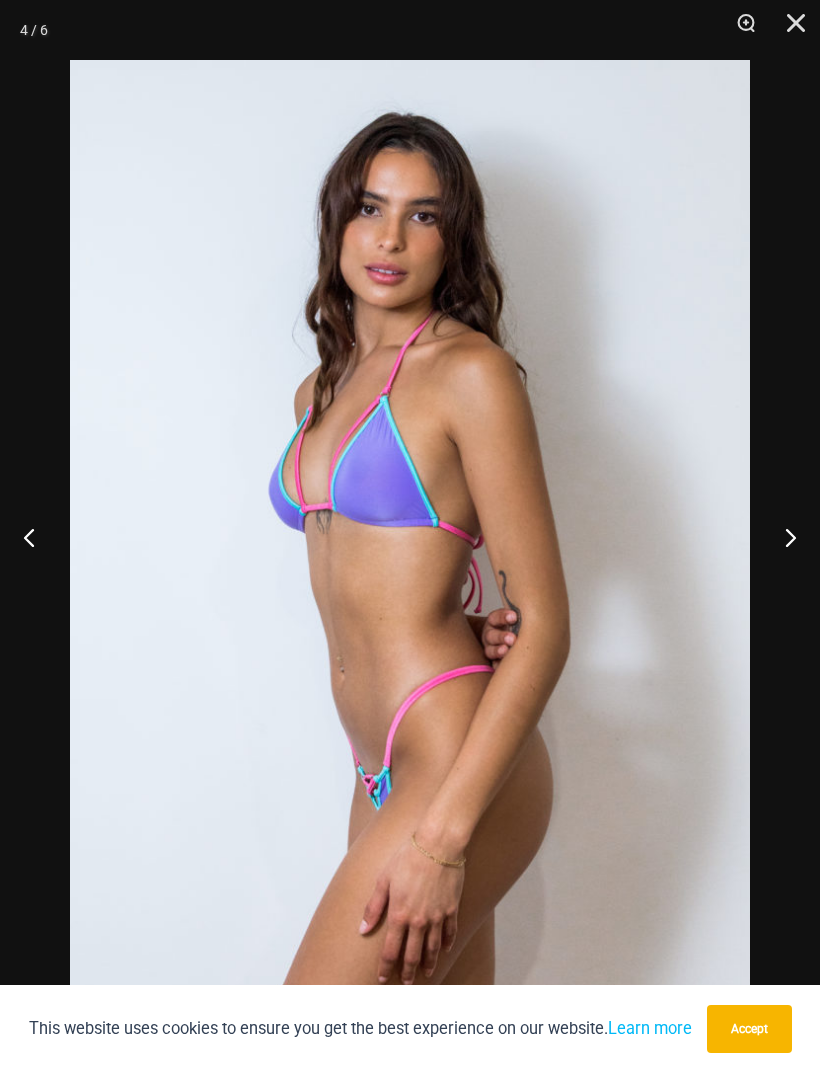 click at bounding box center (782, 537) 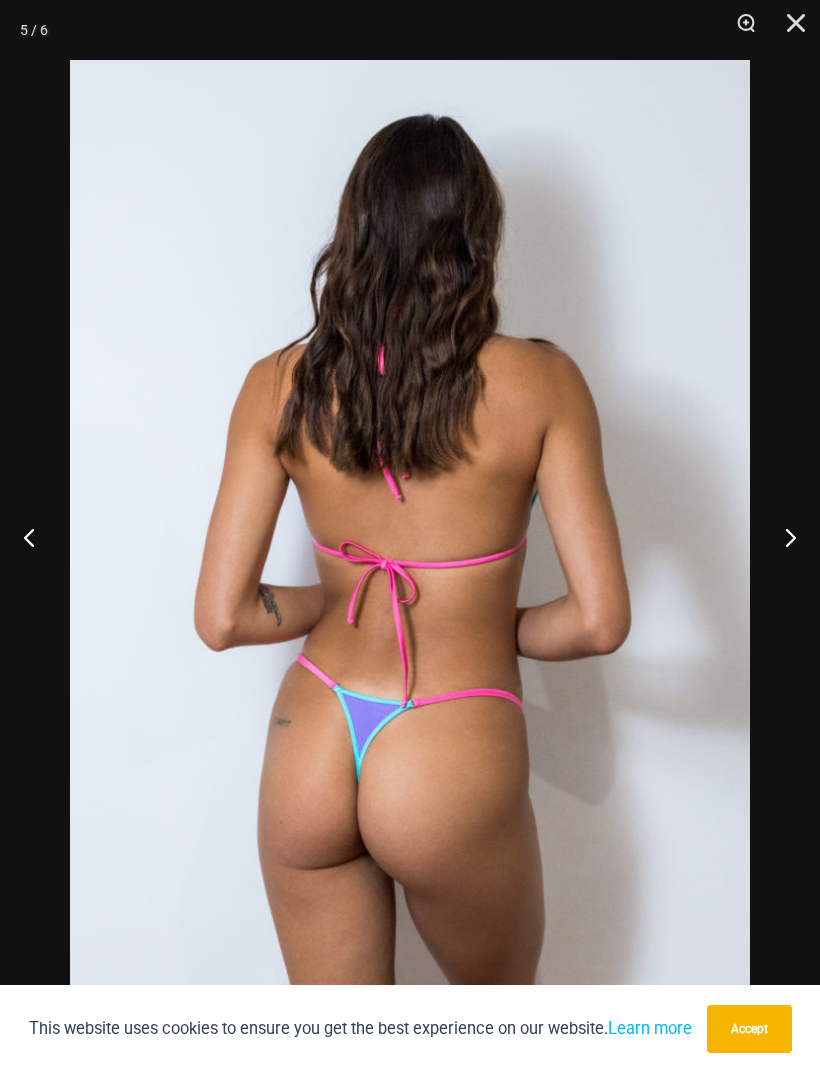 click at bounding box center (782, 537) 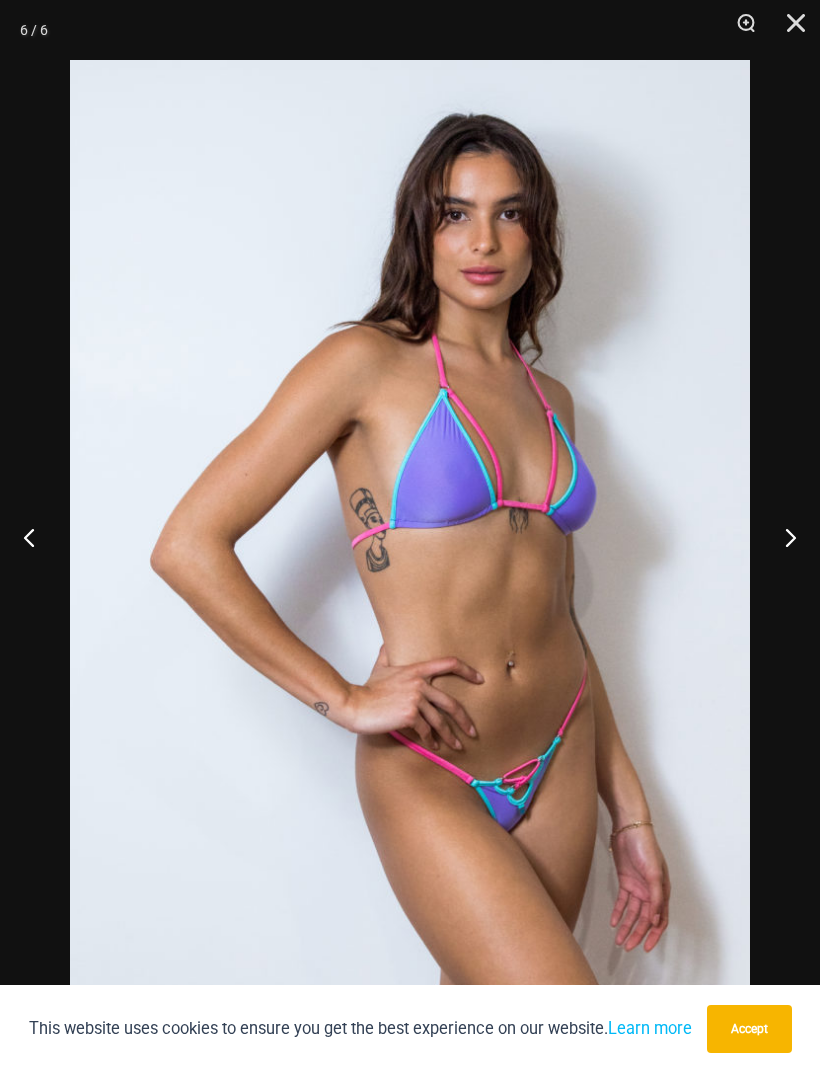 click at bounding box center (782, 537) 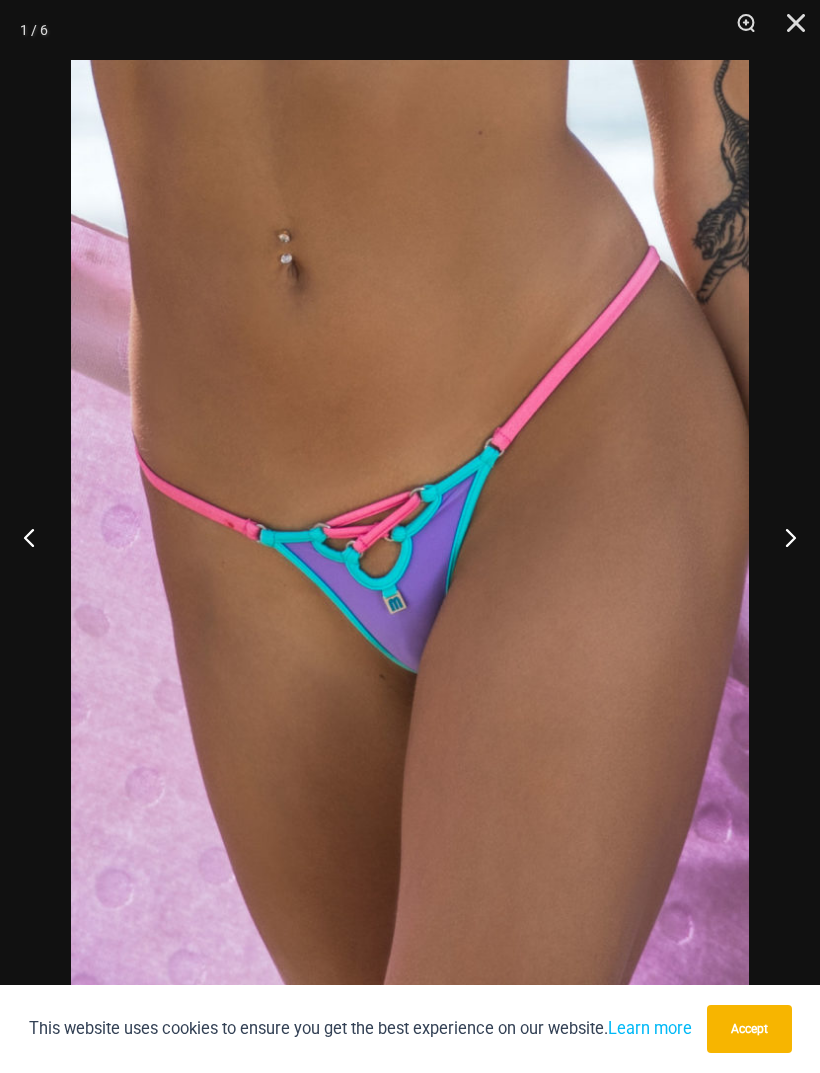 click at bounding box center (782, 537) 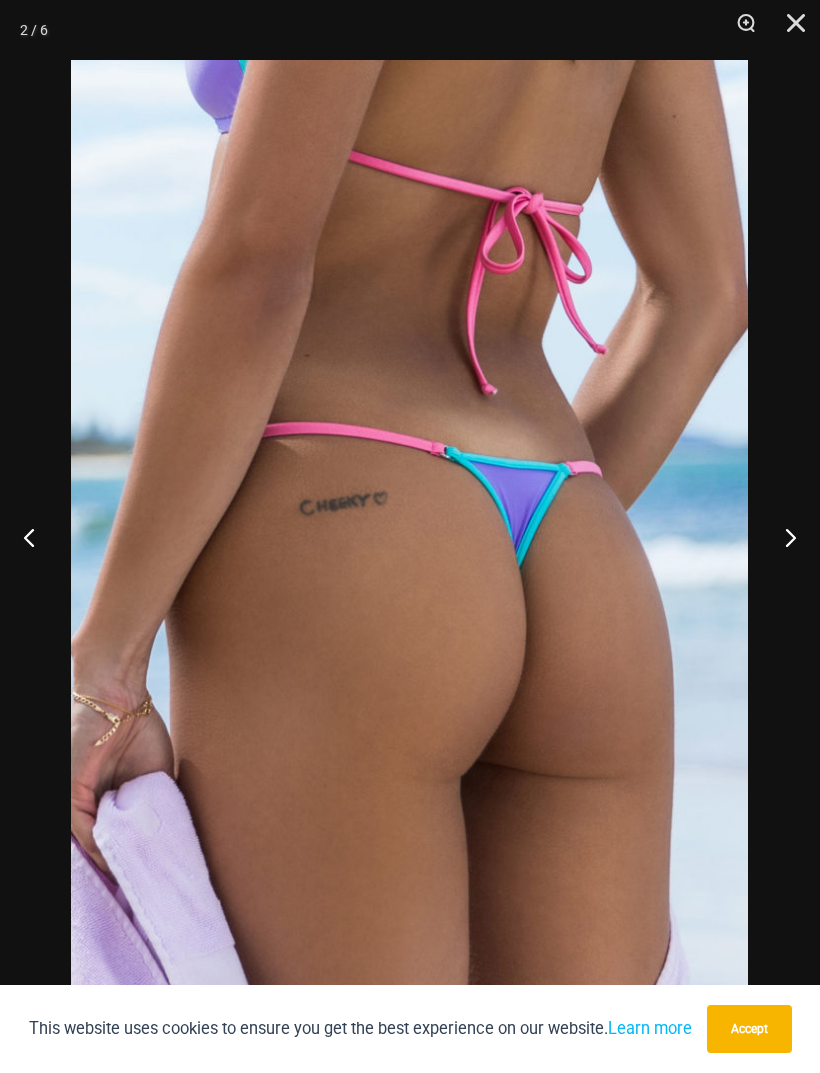 click at bounding box center [782, 537] 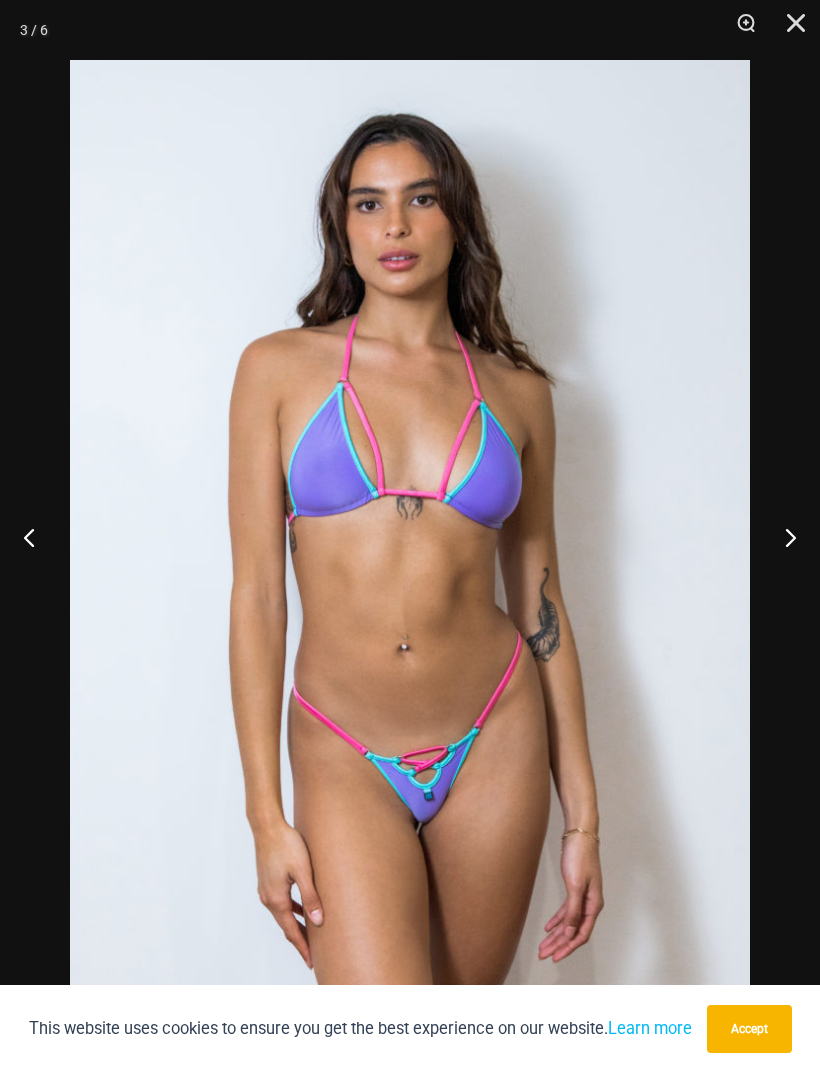 click at bounding box center (782, 537) 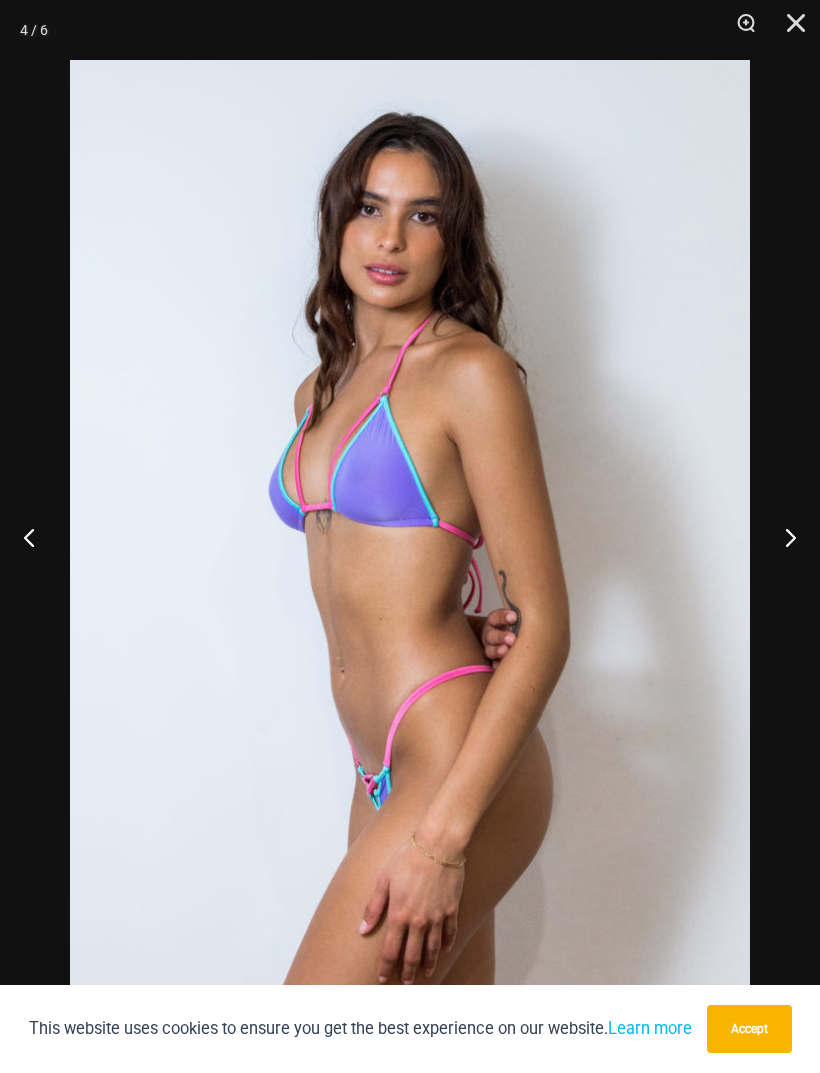 click at bounding box center [789, 30] 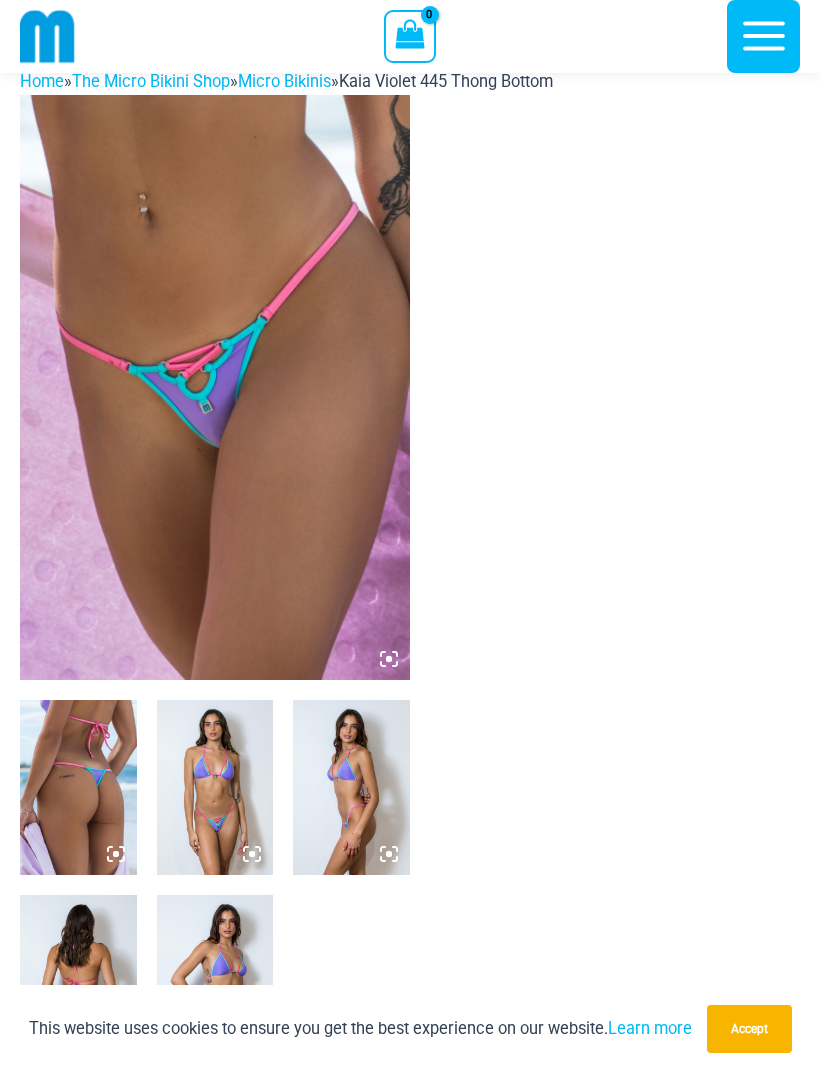 scroll, scrollTop: 0, scrollLeft: 0, axis: both 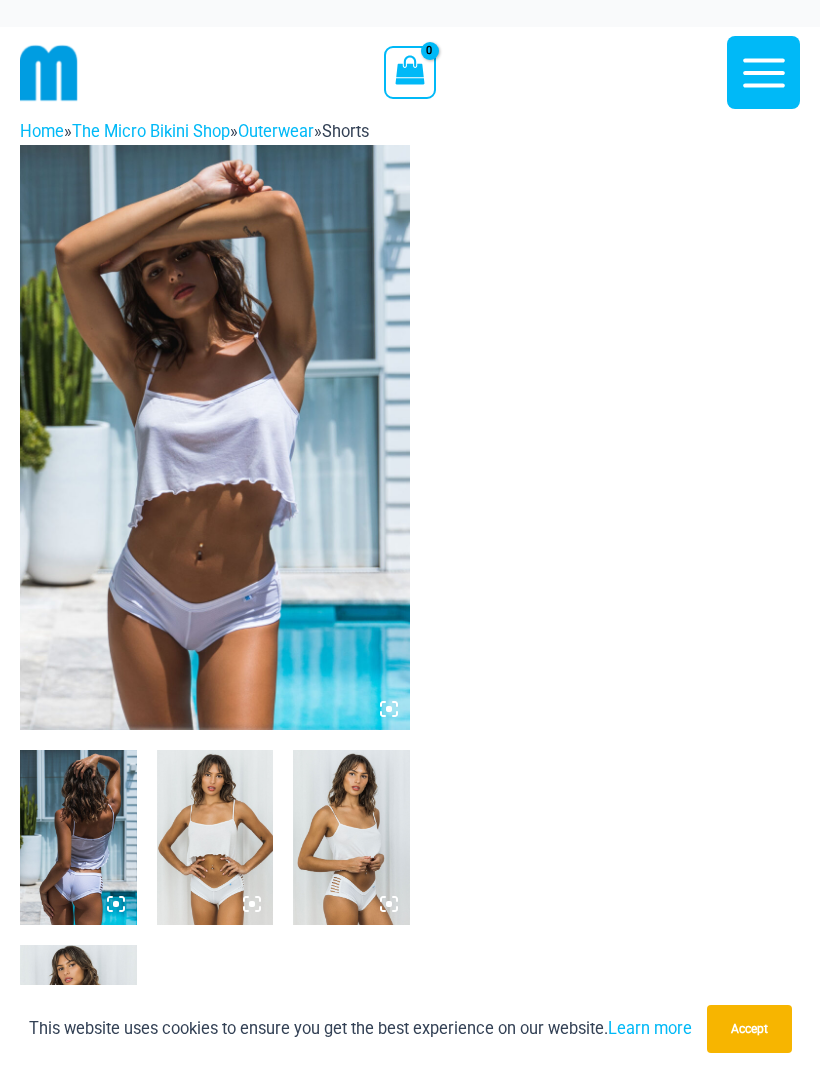 click at bounding box center (78, 837) 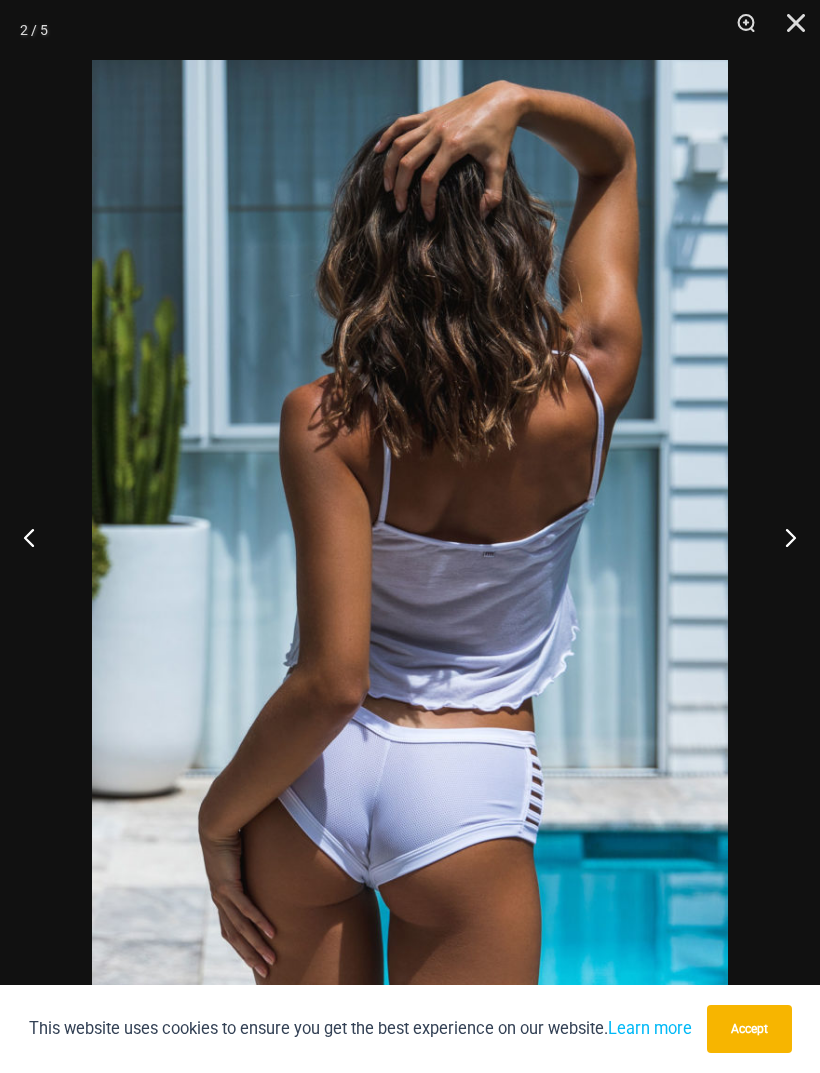 click at bounding box center [782, 537] 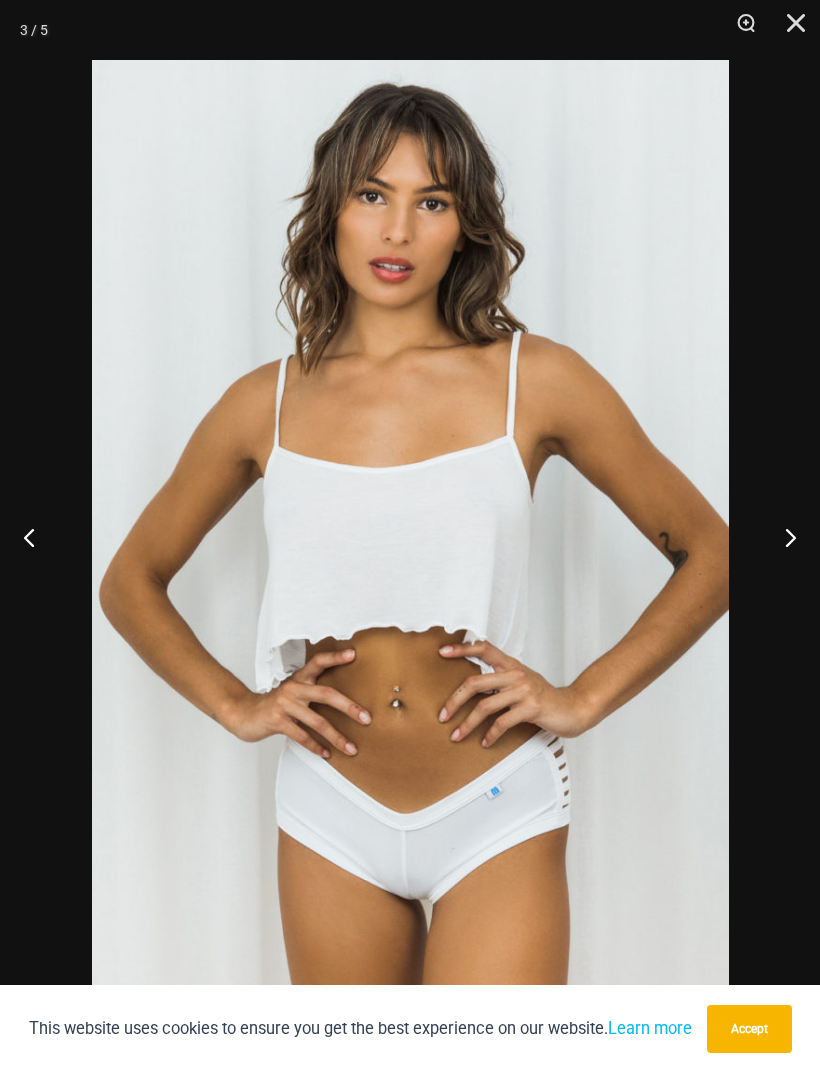 click at bounding box center (782, 537) 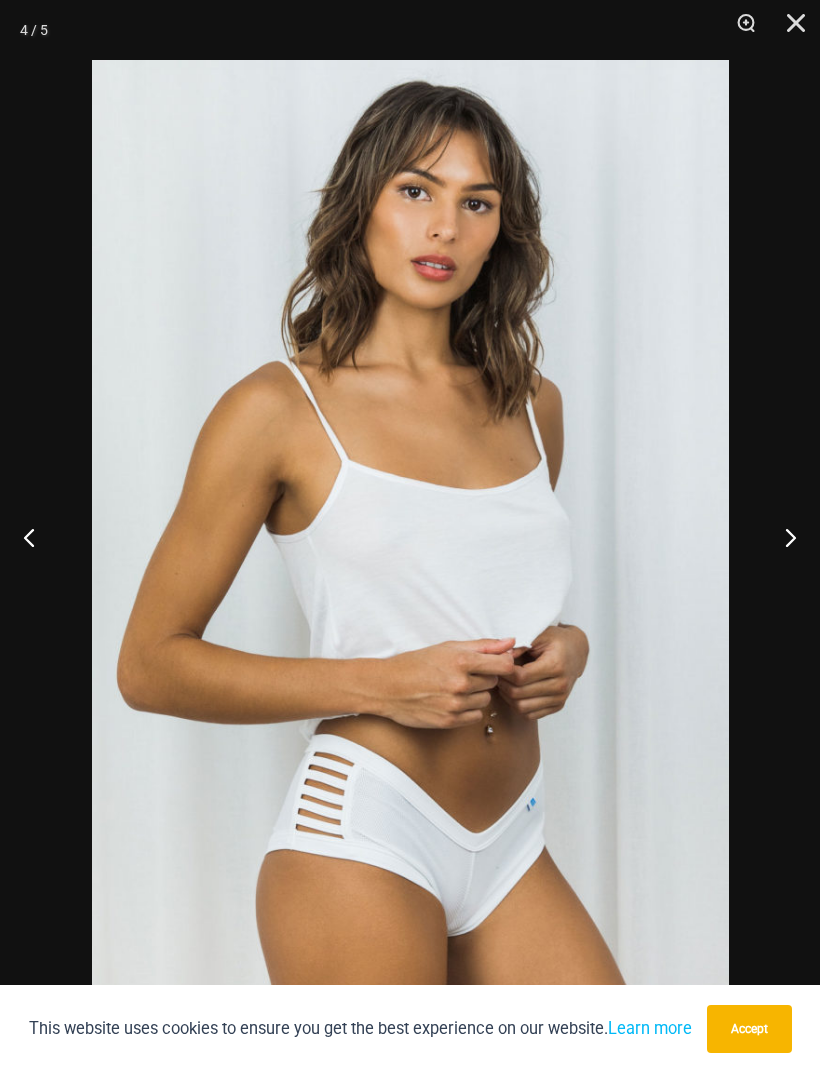 click at bounding box center [782, 537] 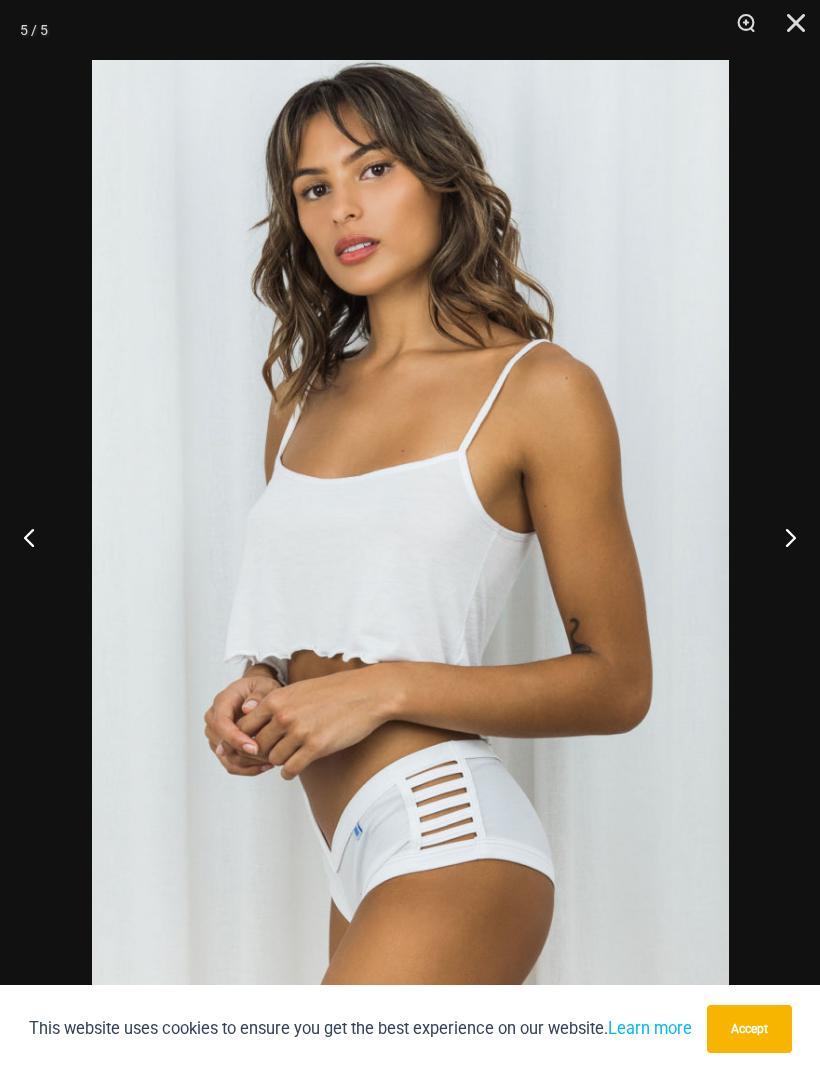 click at bounding box center [782, 537] 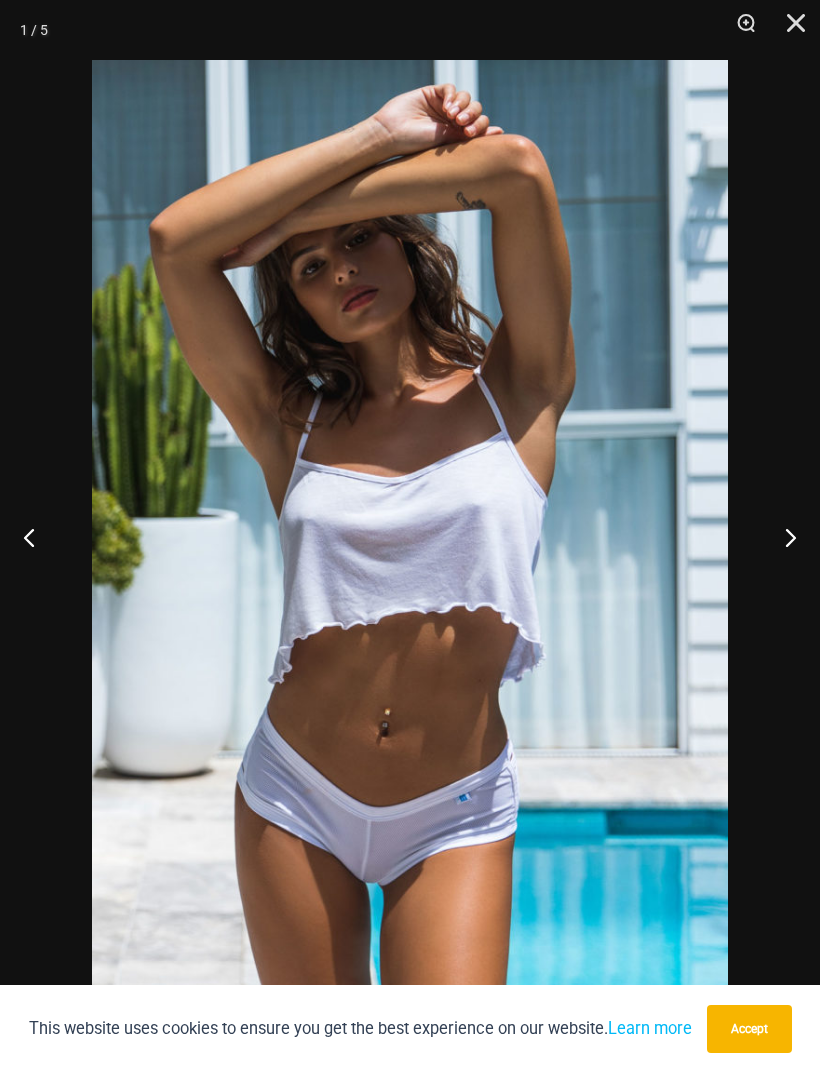click at bounding box center (782, 537) 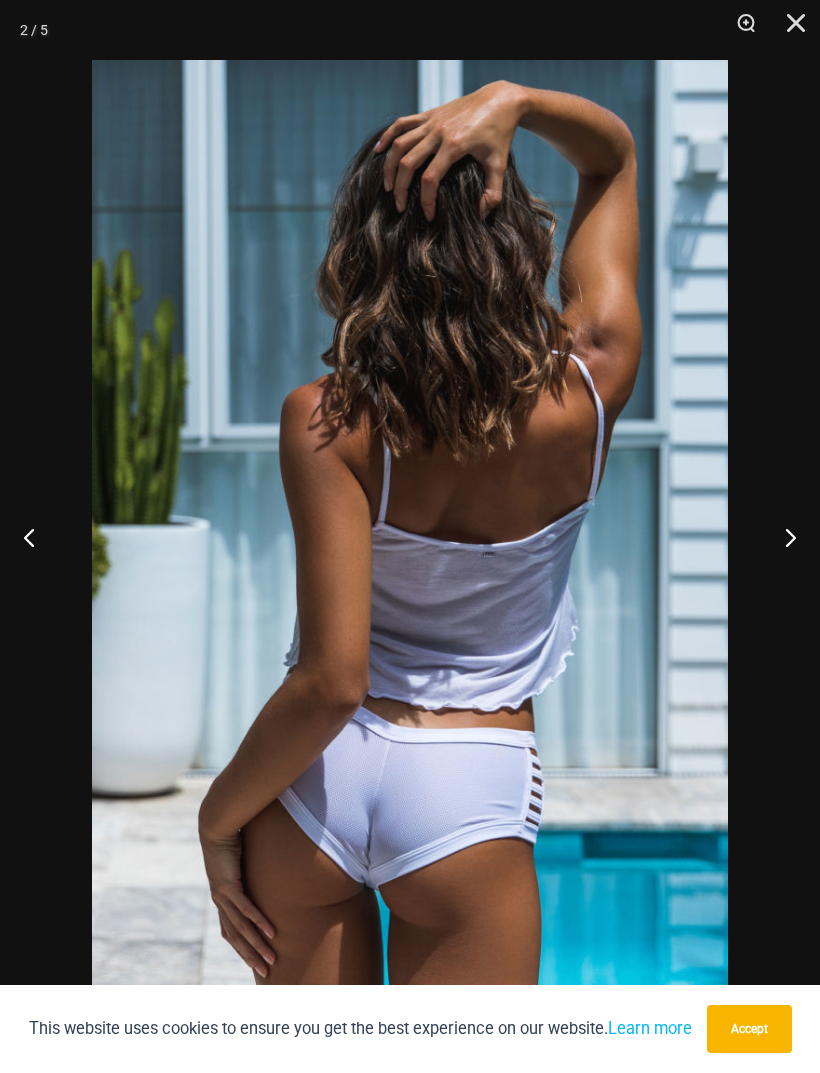 click at bounding box center (782, 537) 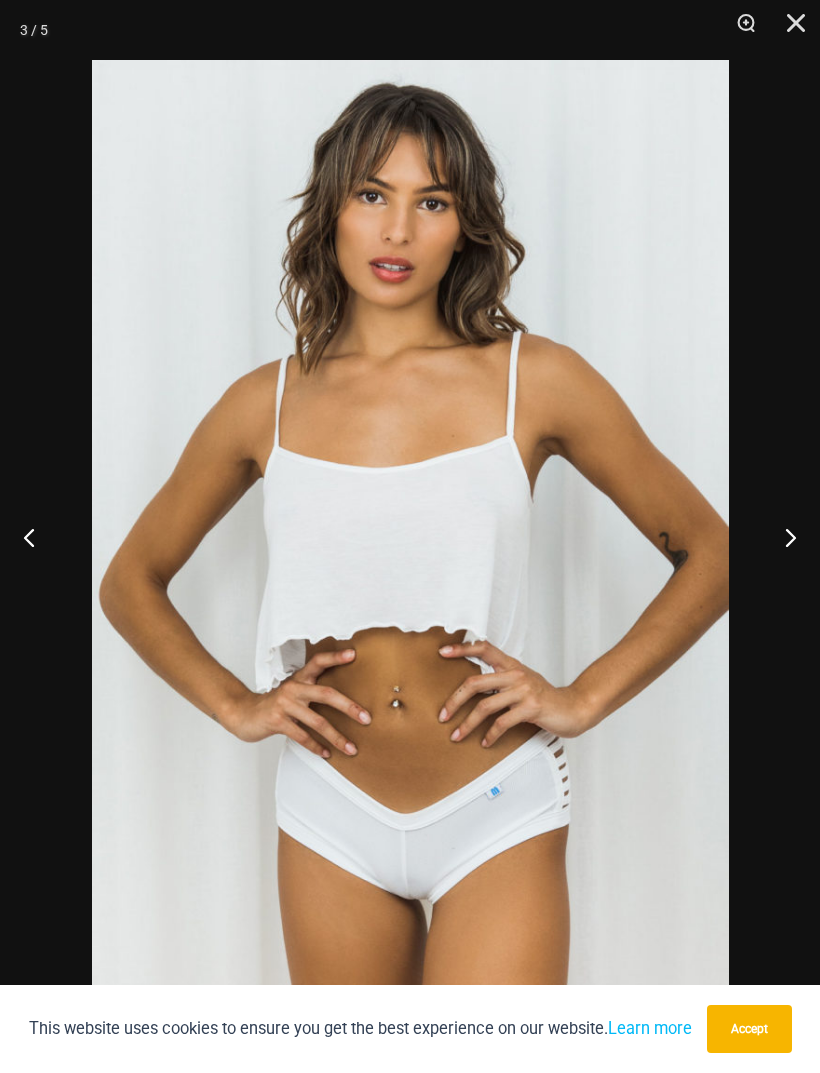 click at bounding box center [782, 537] 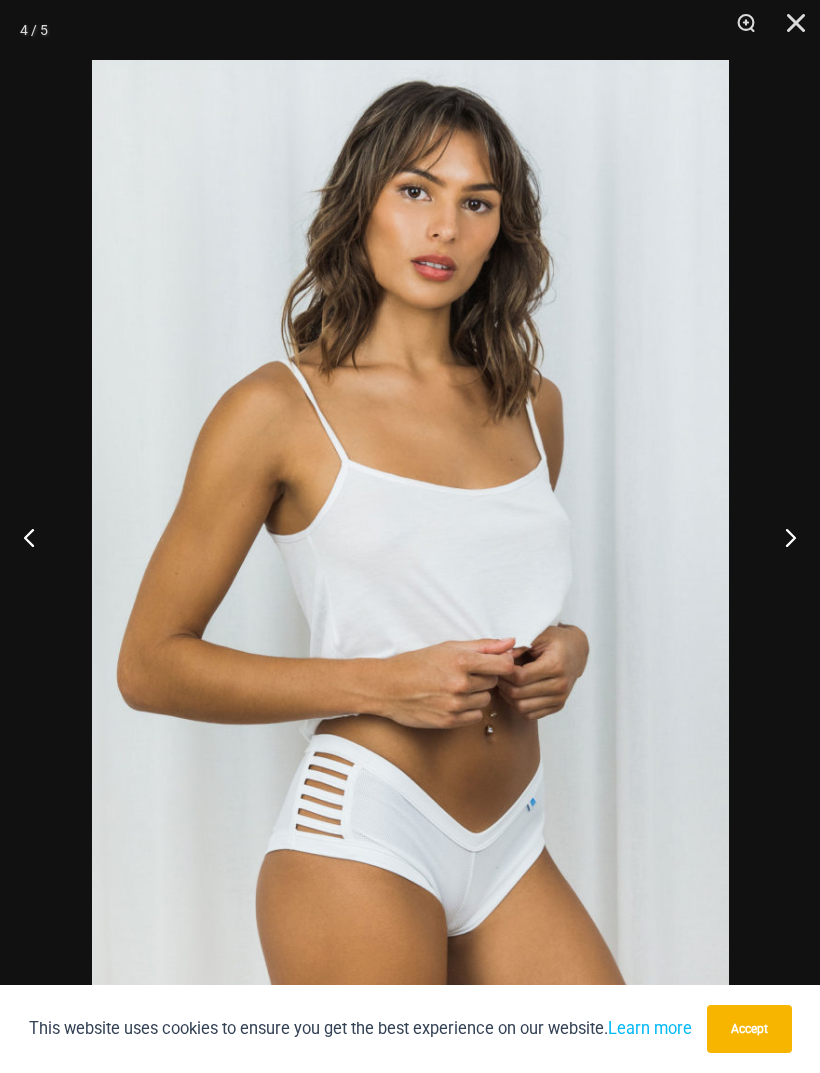 click at bounding box center [782, 537] 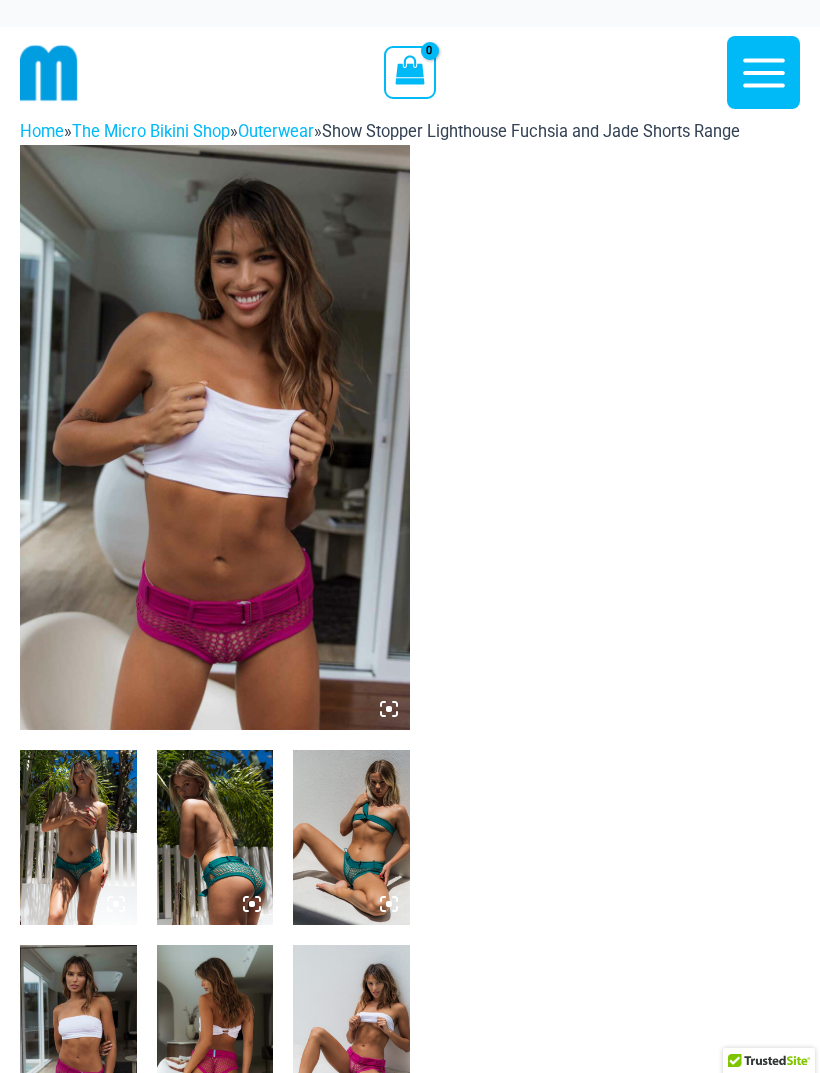 scroll, scrollTop: 0, scrollLeft: 0, axis: both 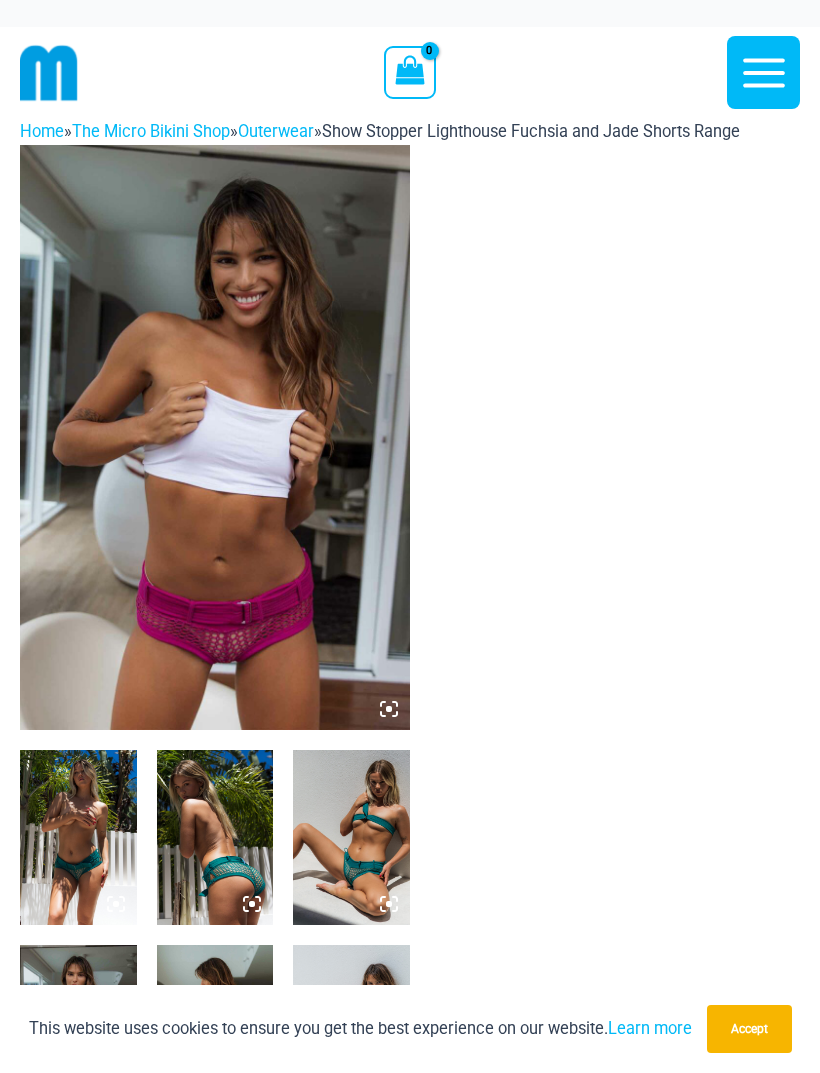 click at bounding box center [215, 437] 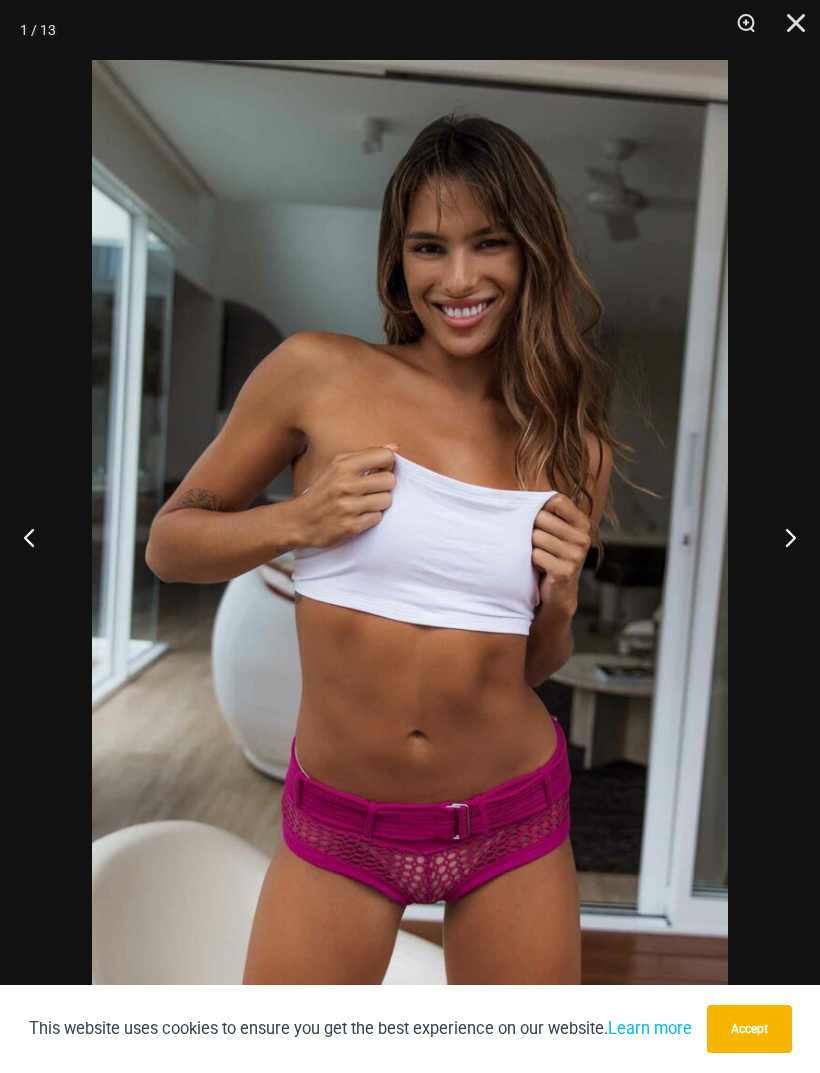 click at bounding box center [782, 537] 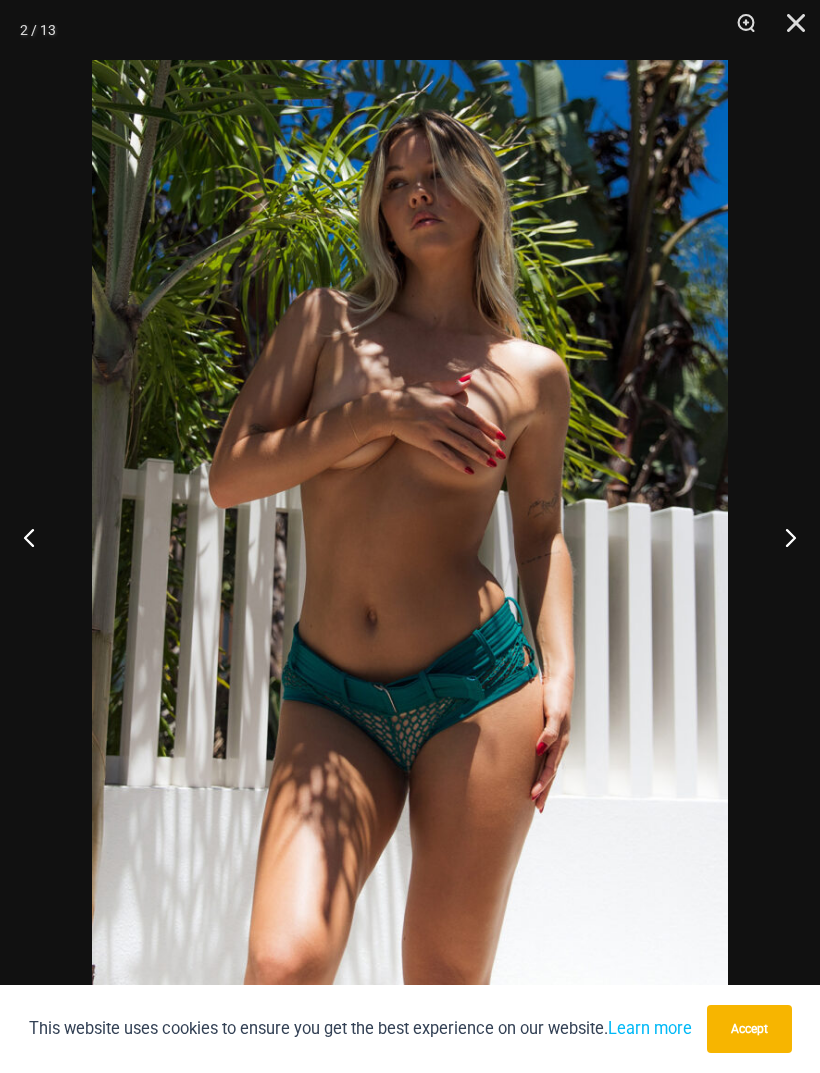 click at bounding box center [782, 537] 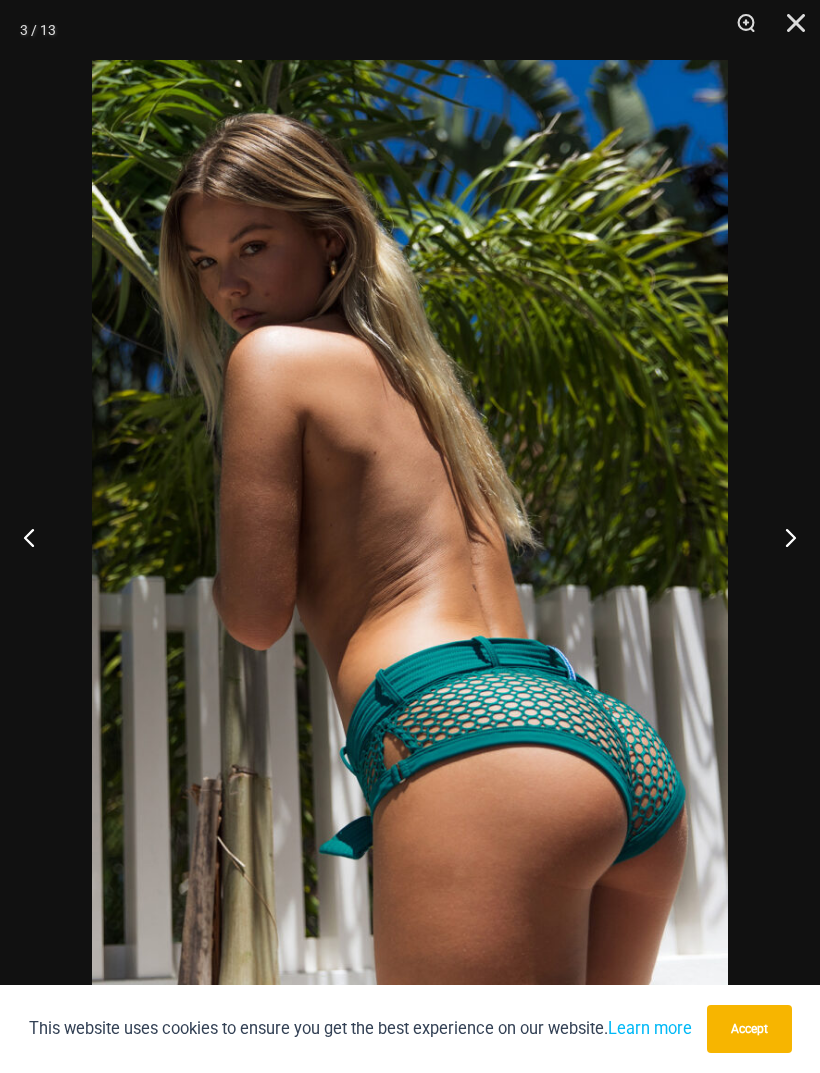 click at bounding box center (782, 537) 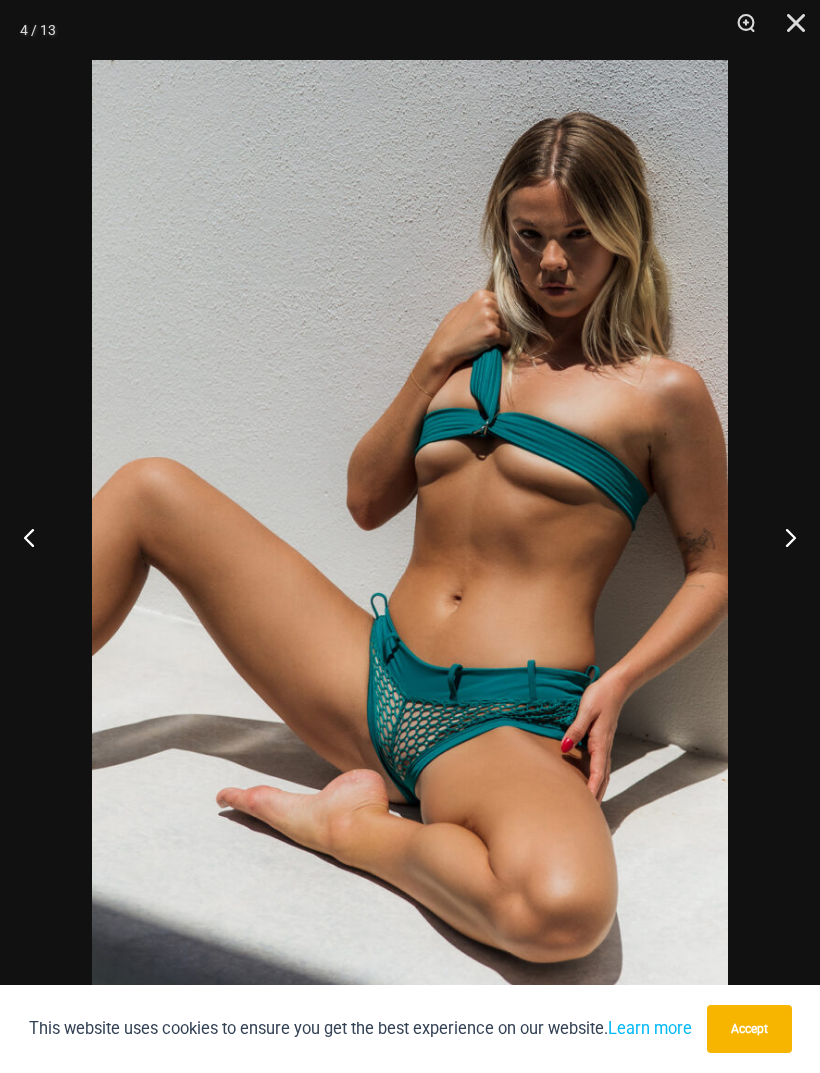 click at bounding box center (782, 537) 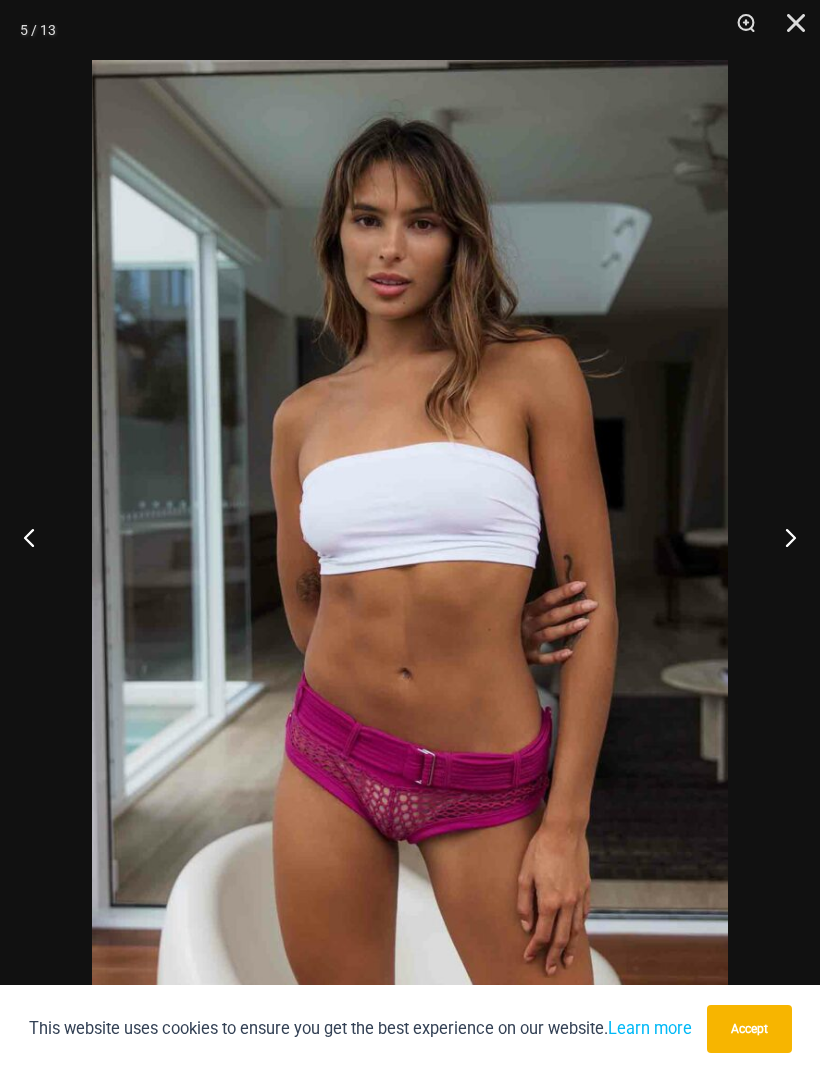 click at bounding box center (782, 537) 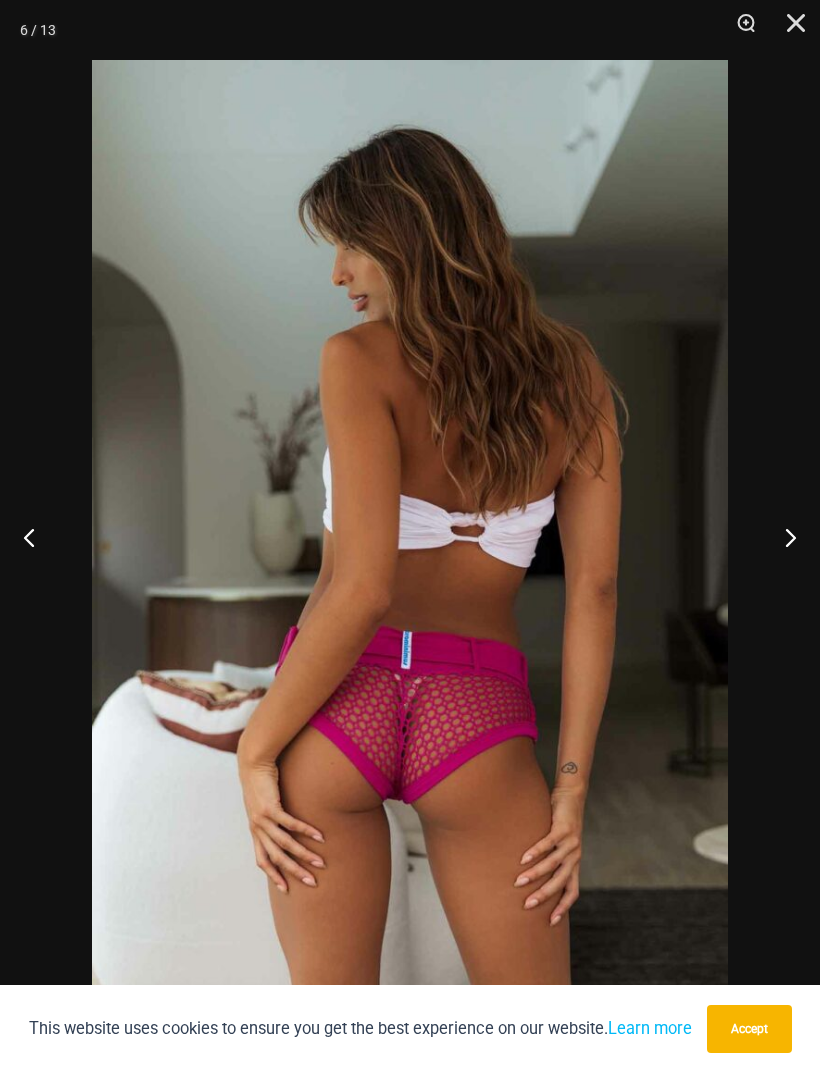 click at bounding box center [782, 537] 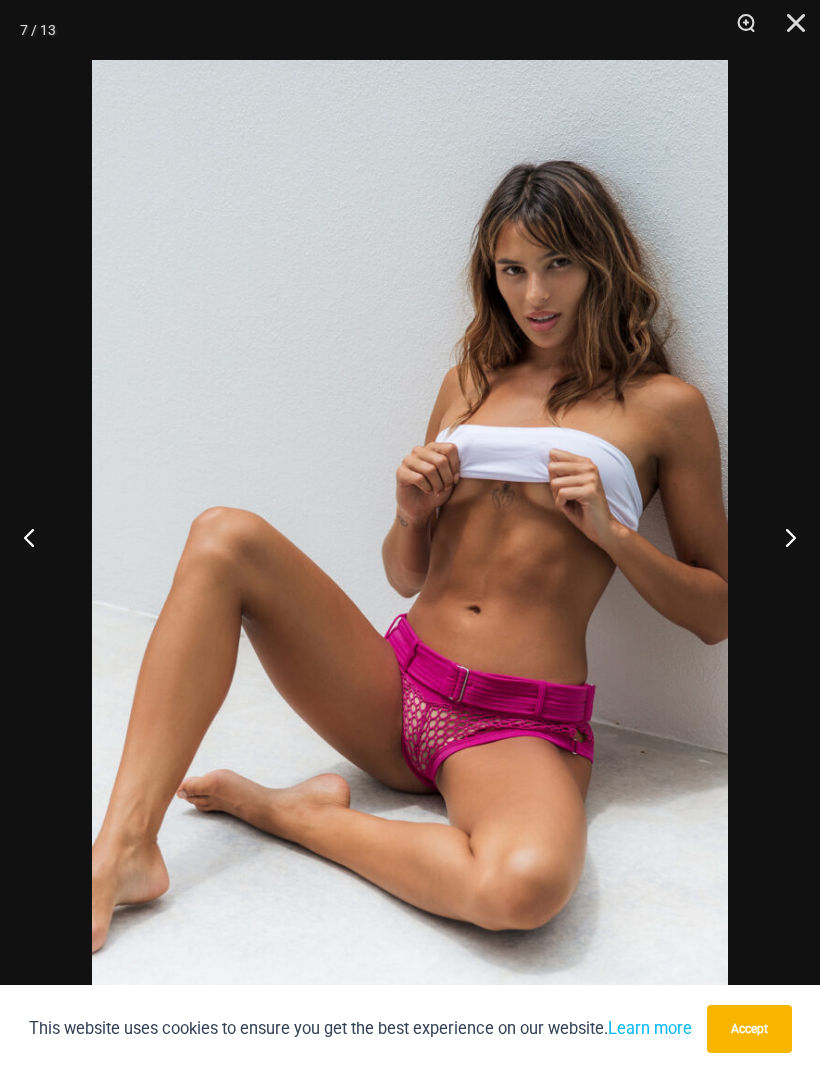 click at bounding box center [782, 537] 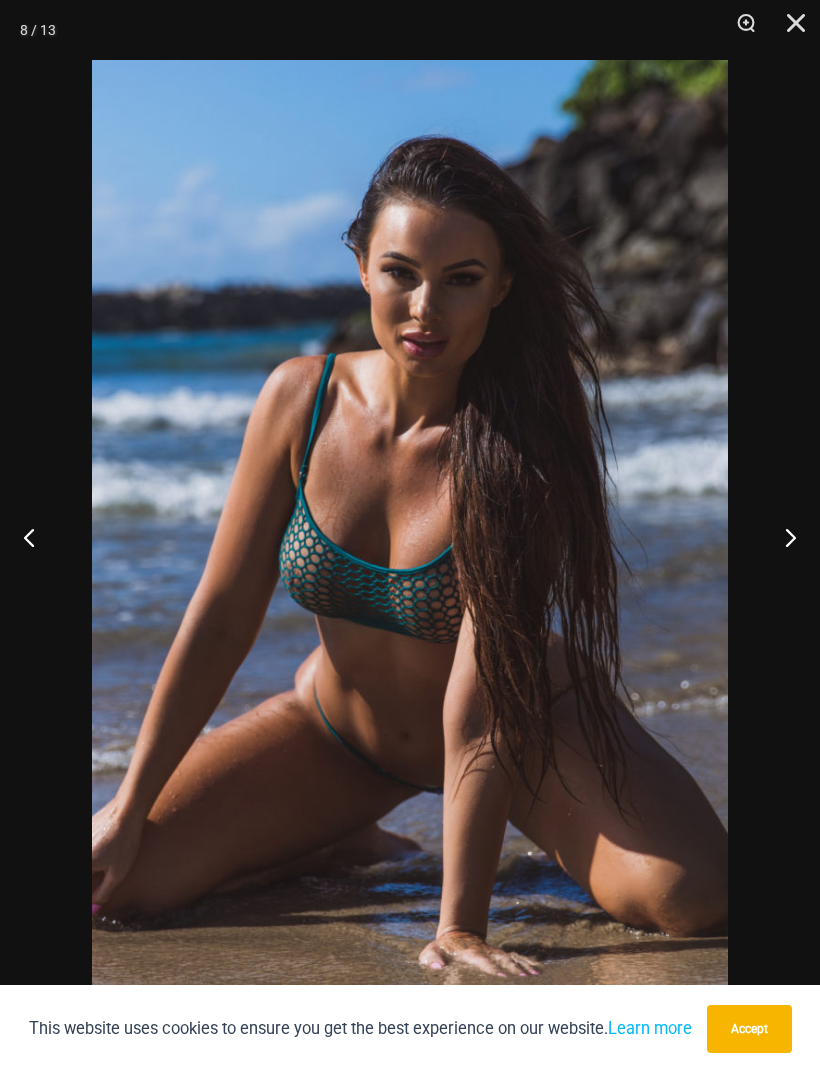 click at bounding box center (782, 537) 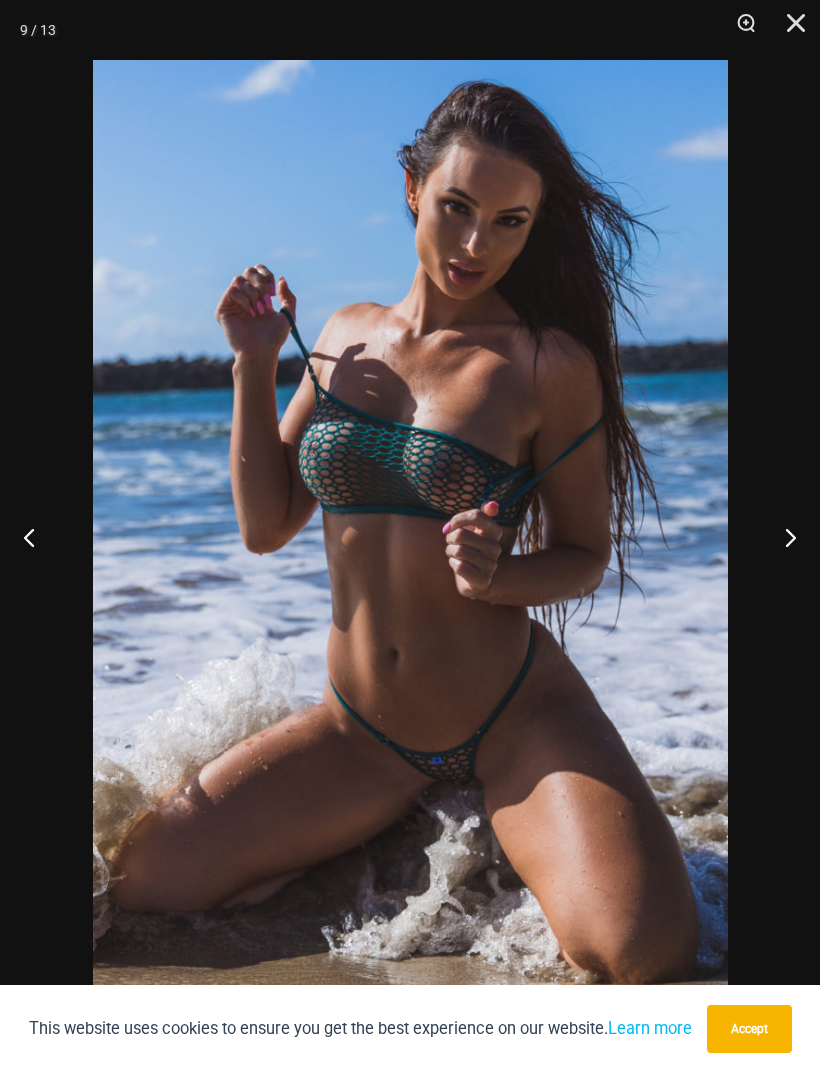 click at bounding box center [782, 537] 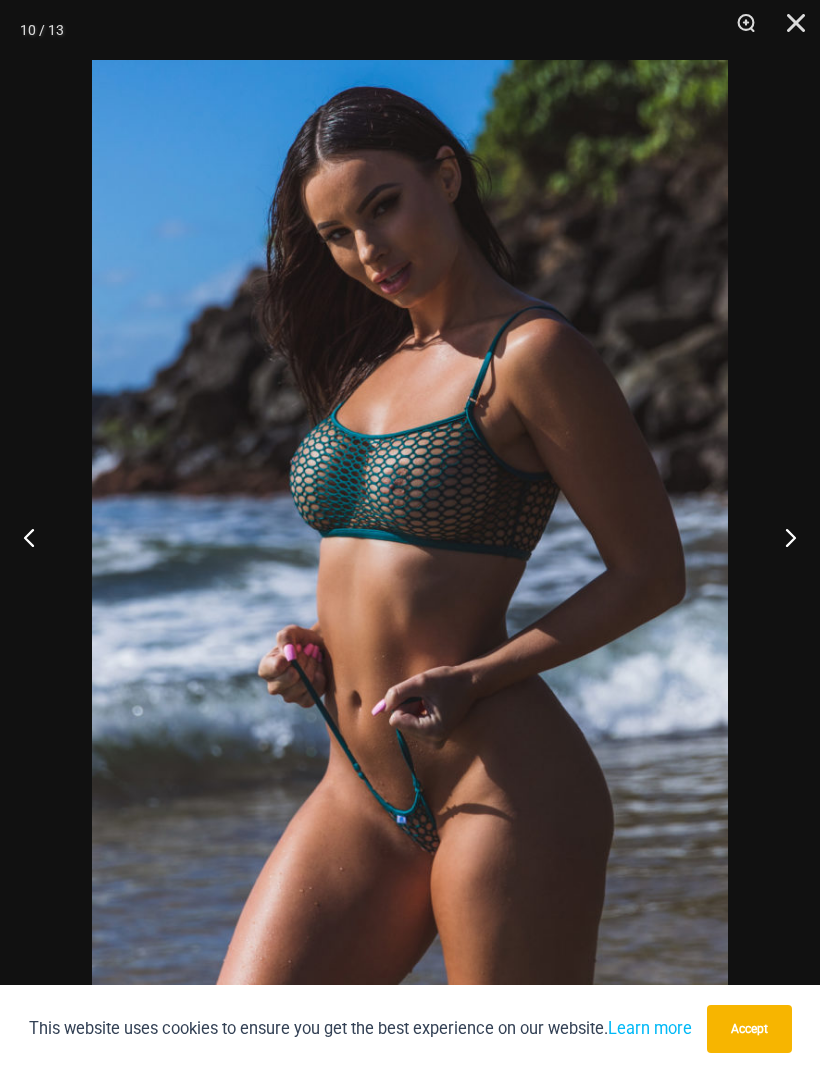 click at bounding box center (782, 537) 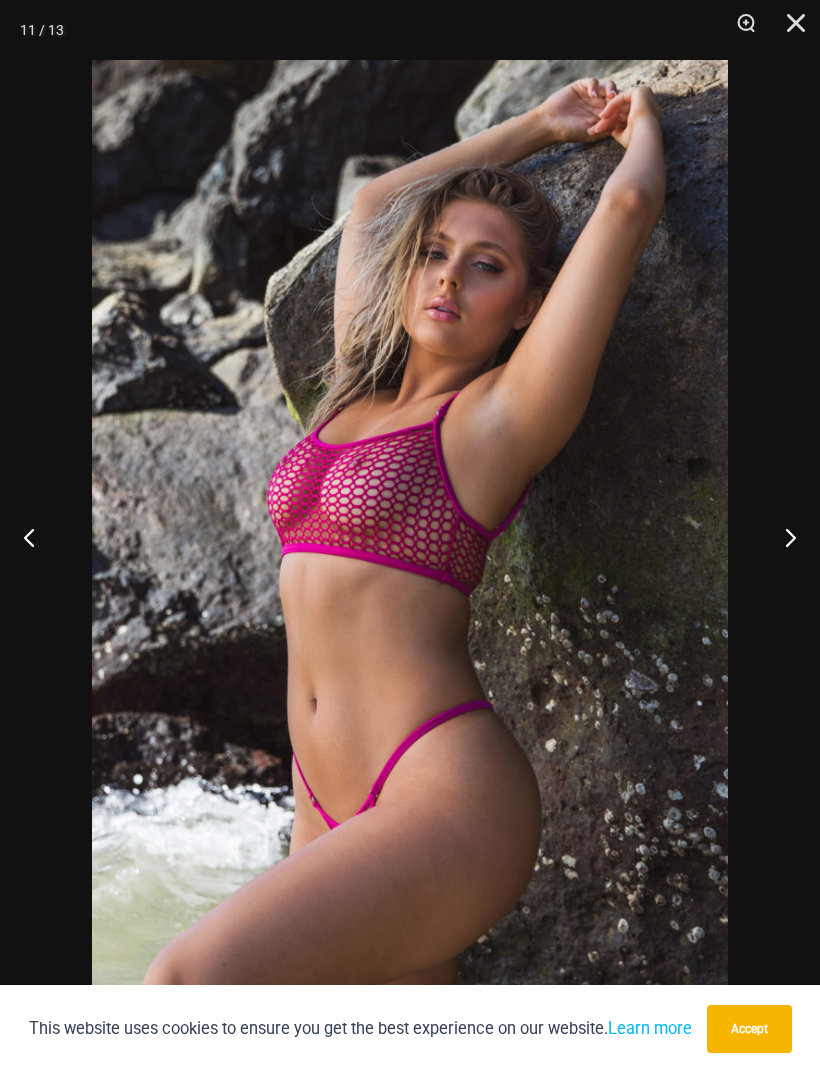 click at bounding box center [782, 537] 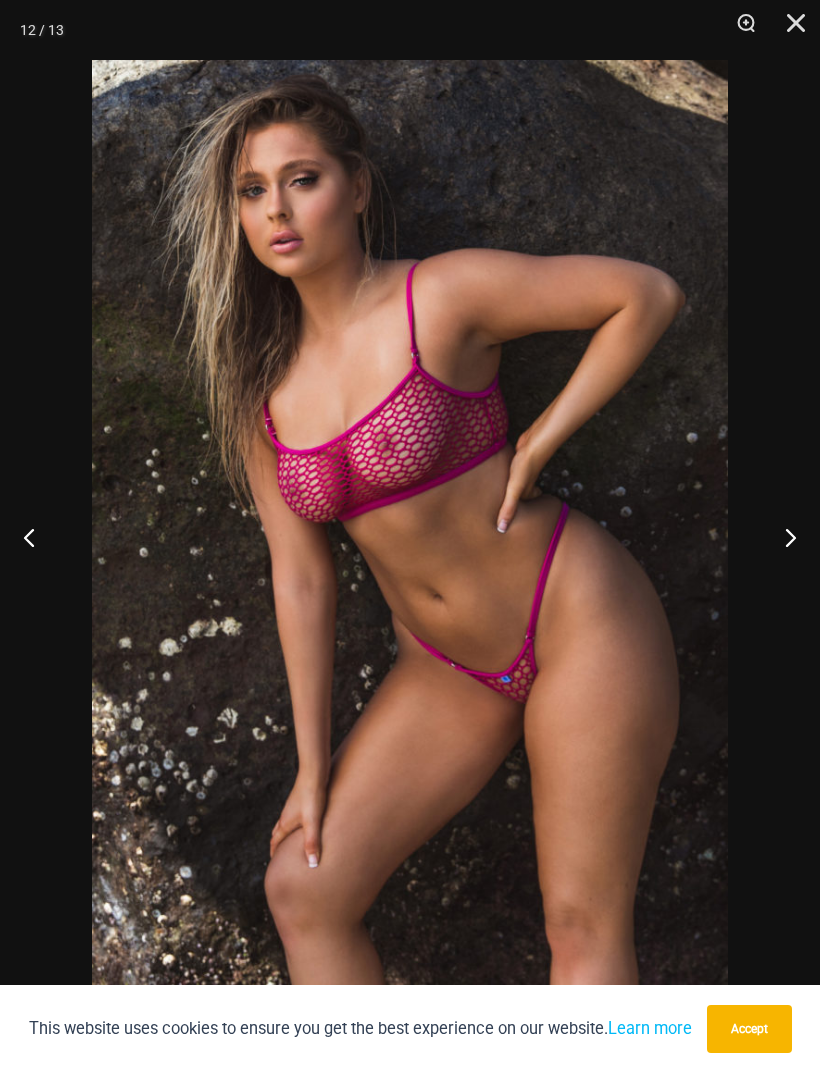click at bounding box center (782, 537) 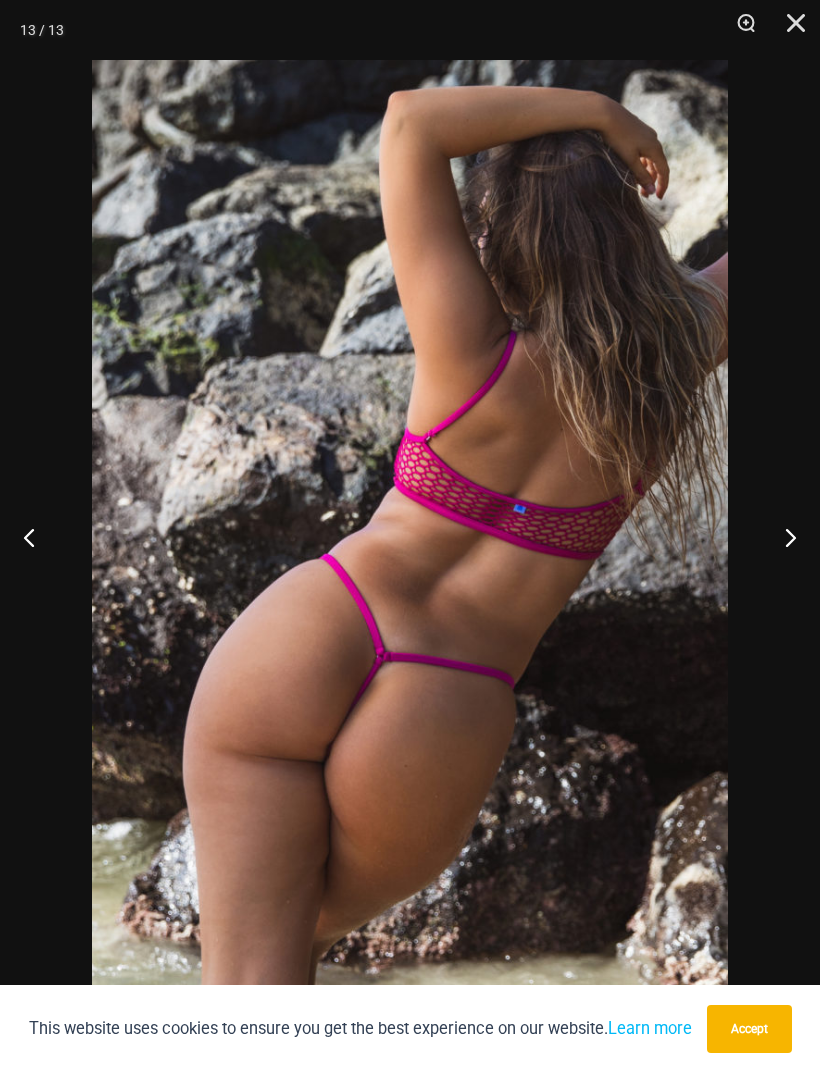 click at bounding box center [782, 537] 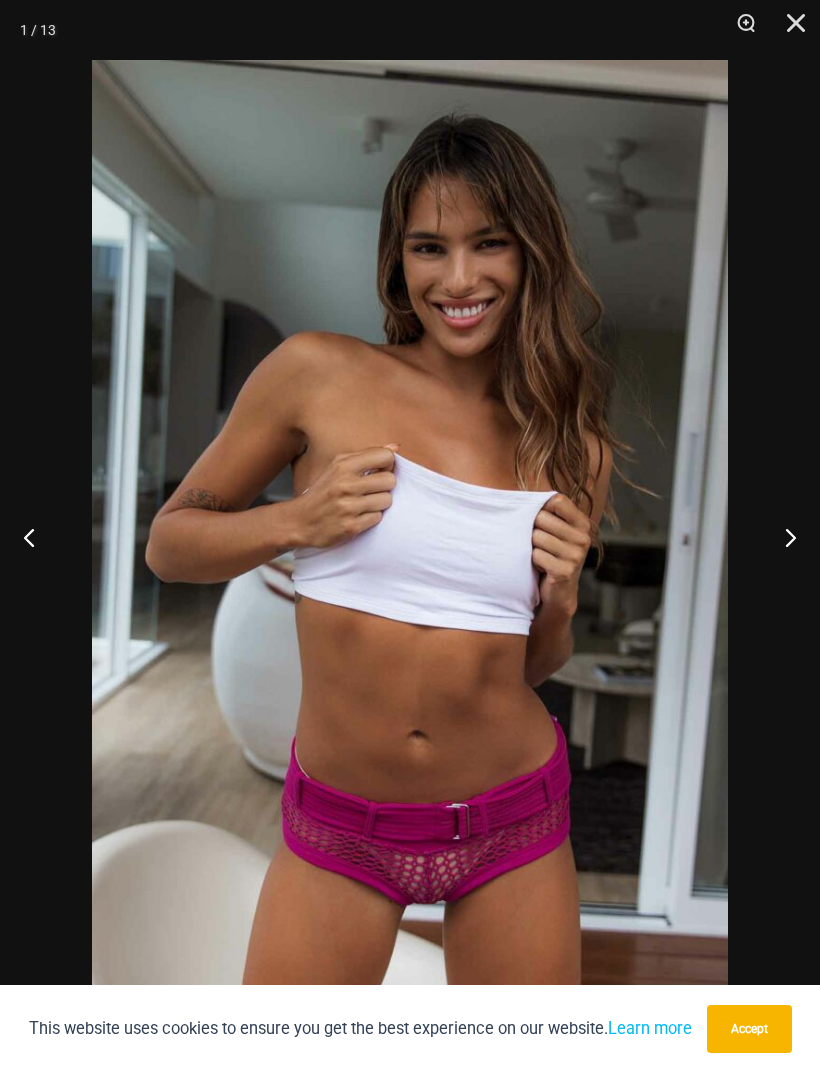 click at bounding box center (782, 537) 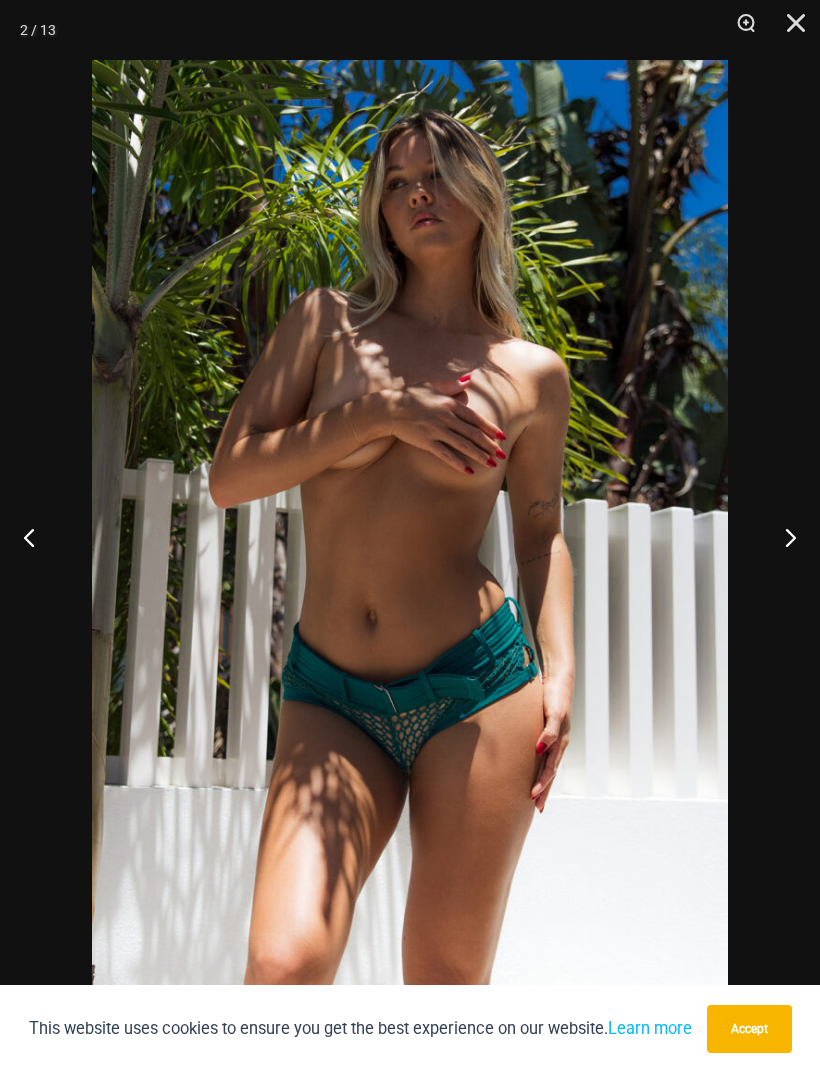 click at bounding box center (782, 537) 